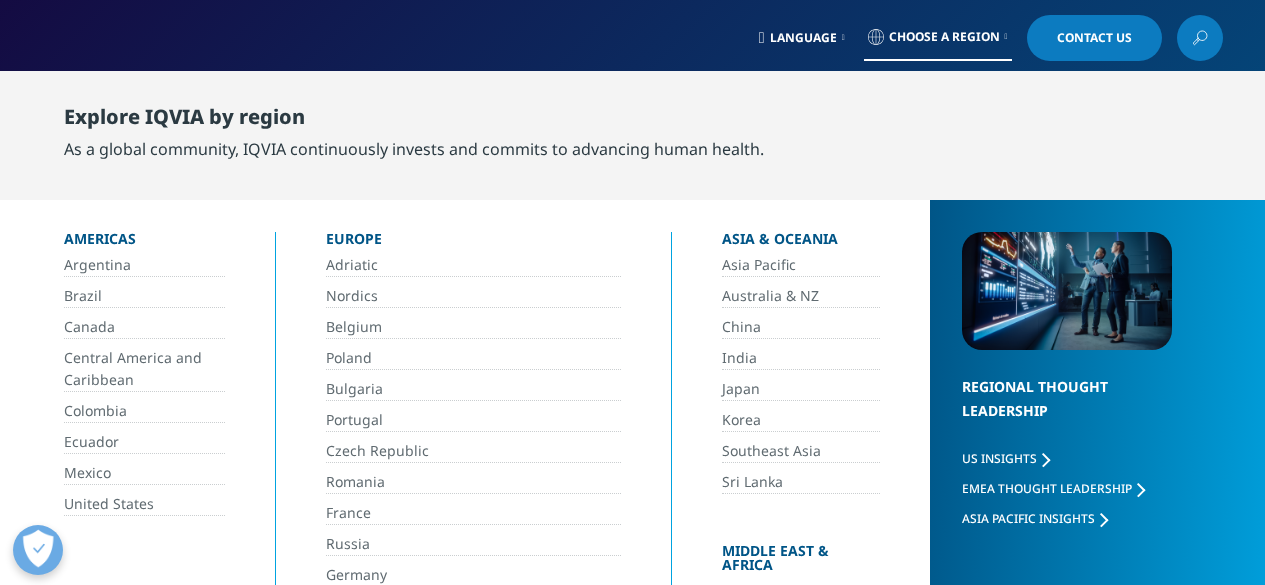 scroll, scrollTop: 0, scrollLeft: 0, axis: both 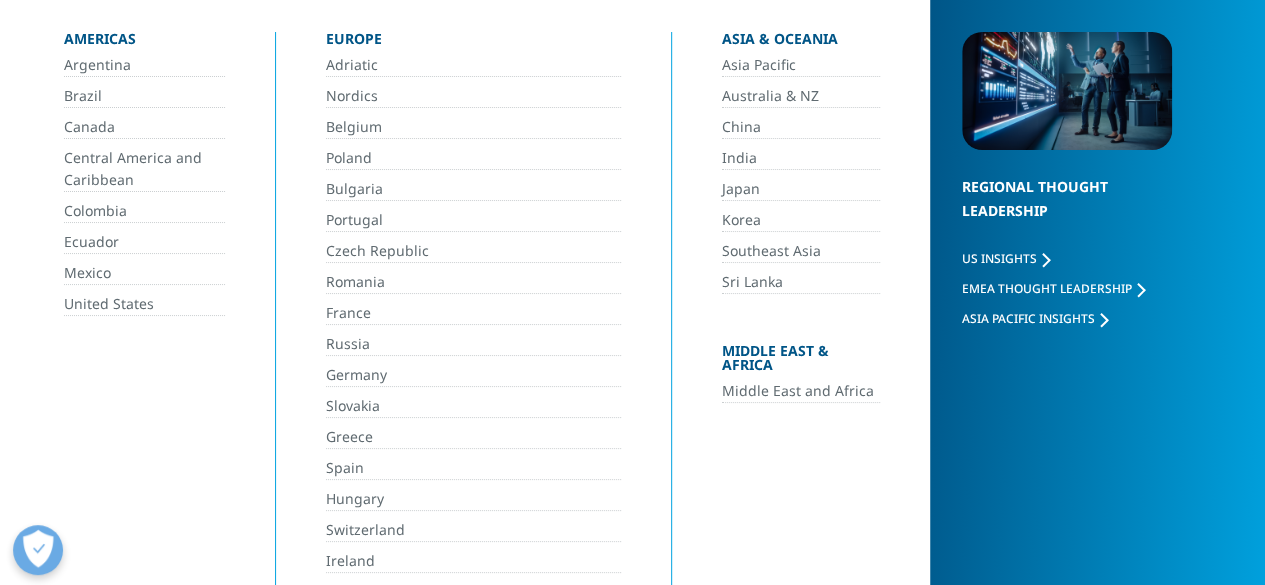 click on "Asia Pacific" at bounding box center [801, 65] 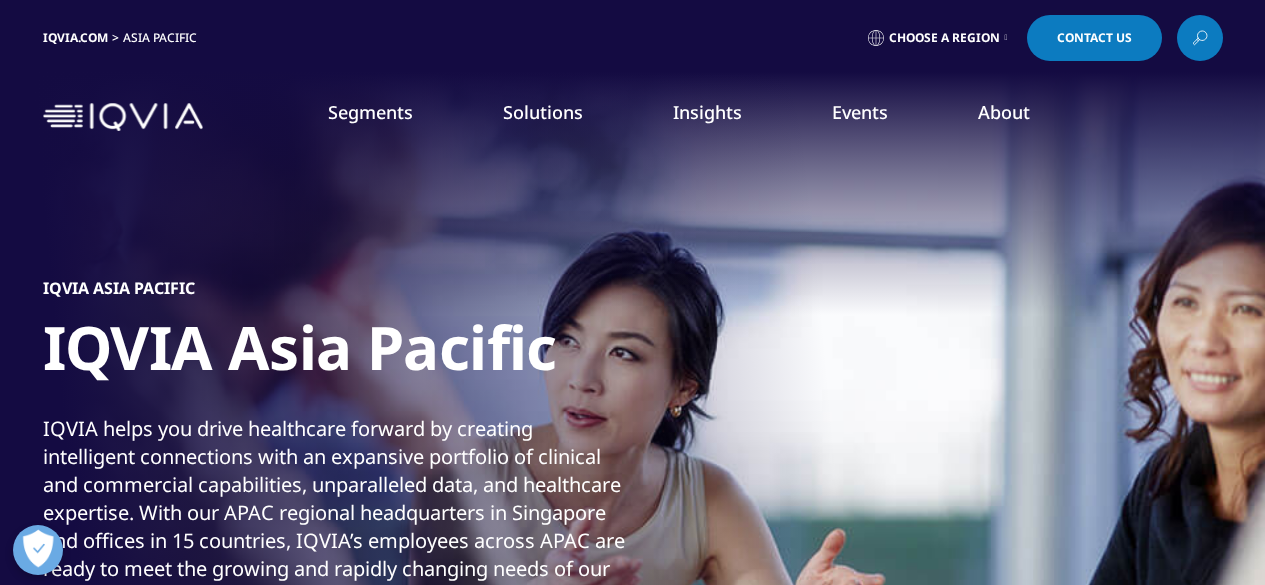 scroll, scrollTop: 0, scrollLeft: 0, axis: both 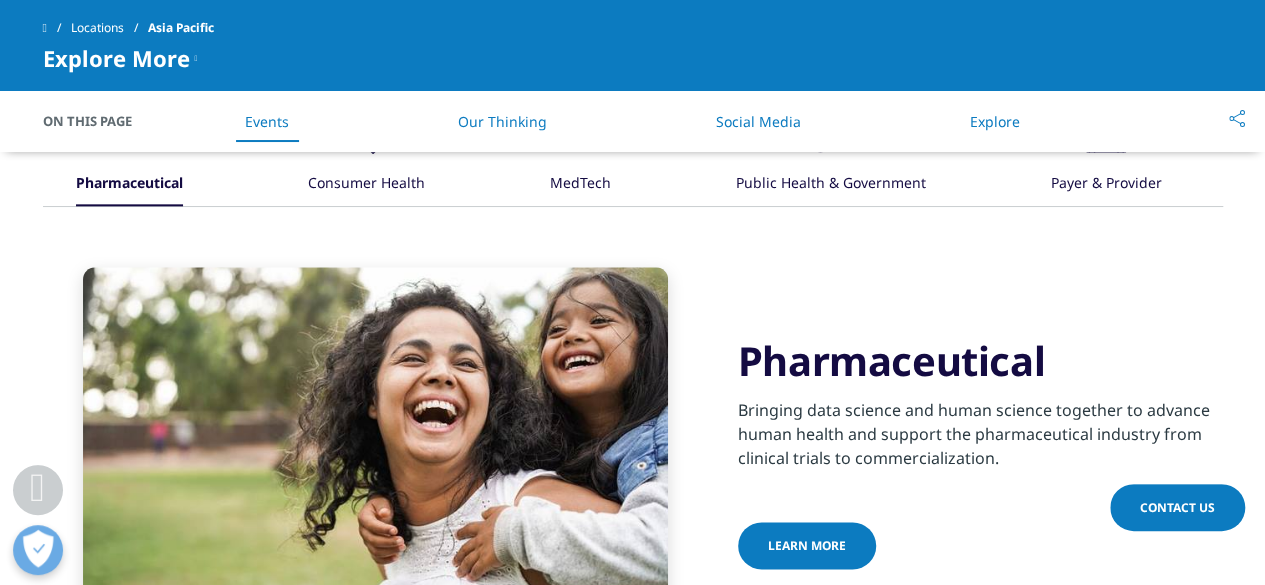 click on "Contact Us" at bounding box center (1177, 507) 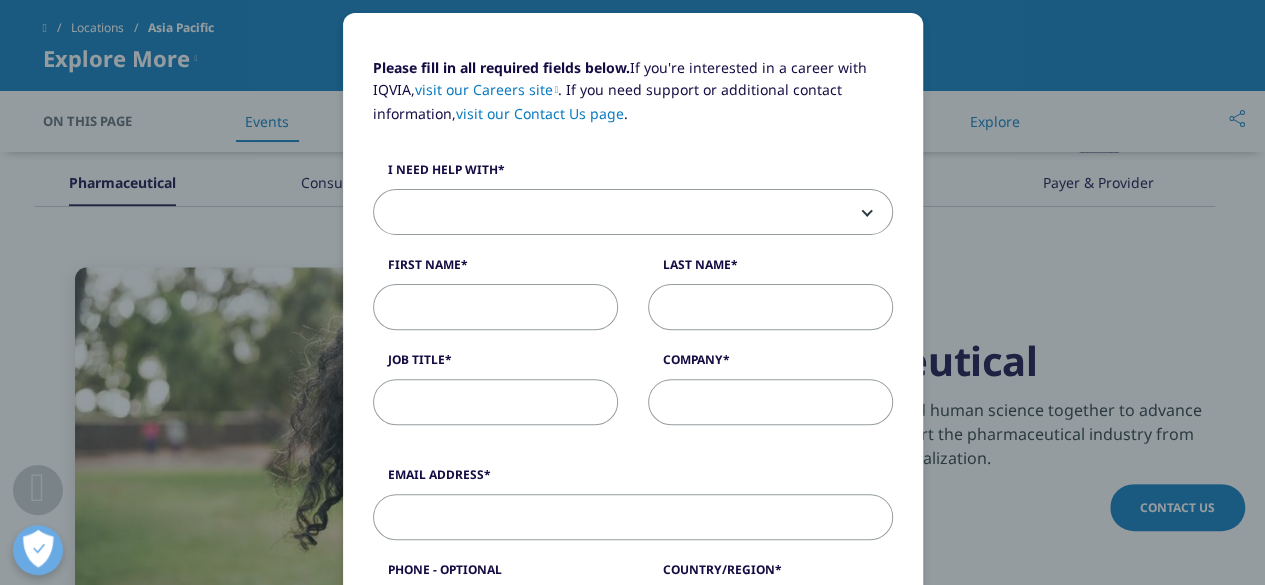 scroll, scrollTop: 200, scrollLeft: 0, axis: vertical 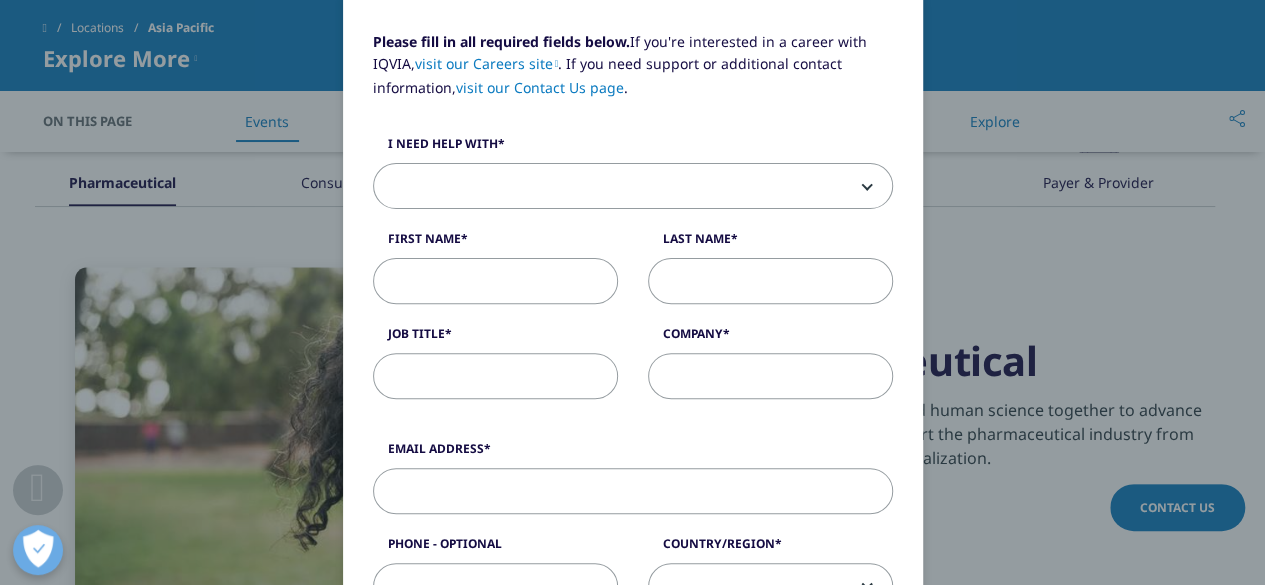 click at bounding box center (633, 187) 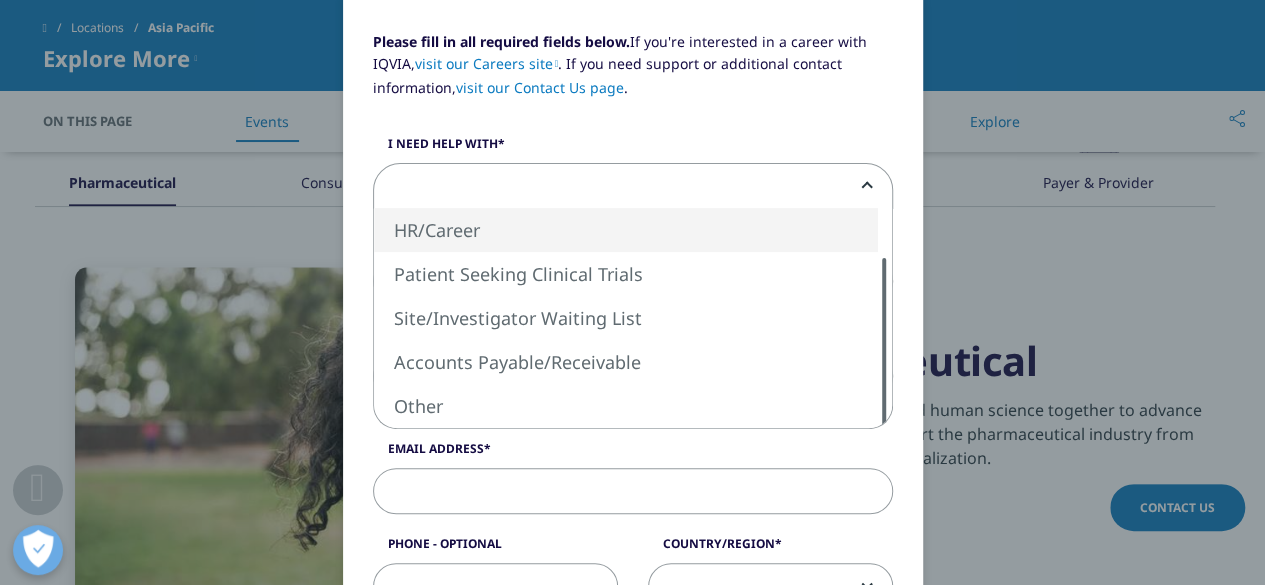 select on "HR Career" 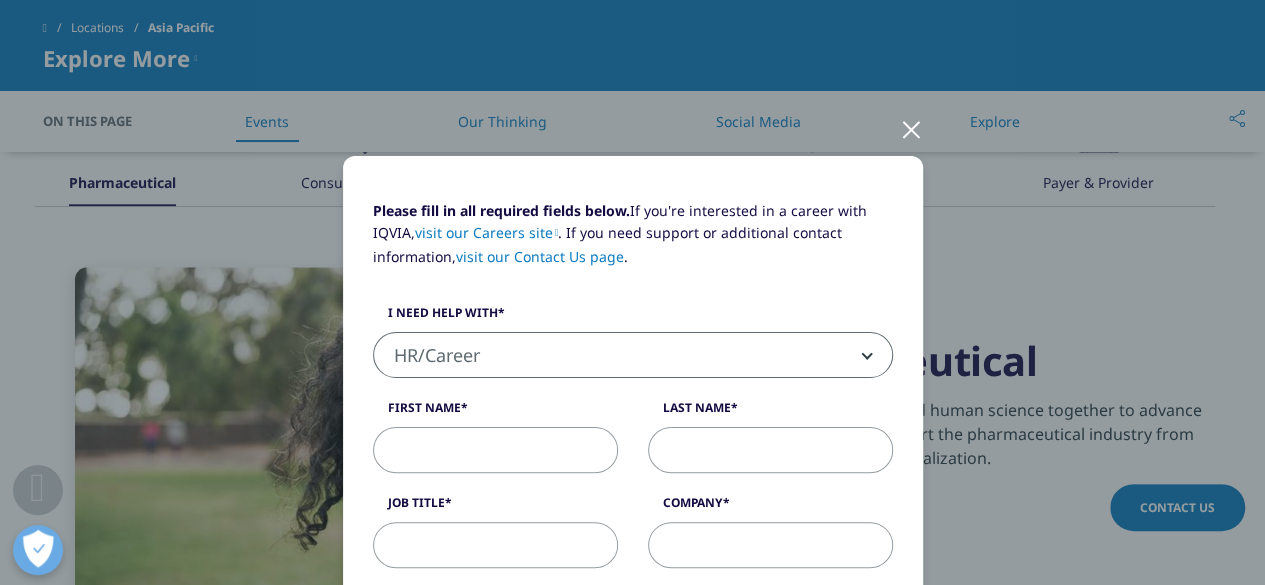 scroll, scrollTop: 0, scrollLeft: 0, axis: both 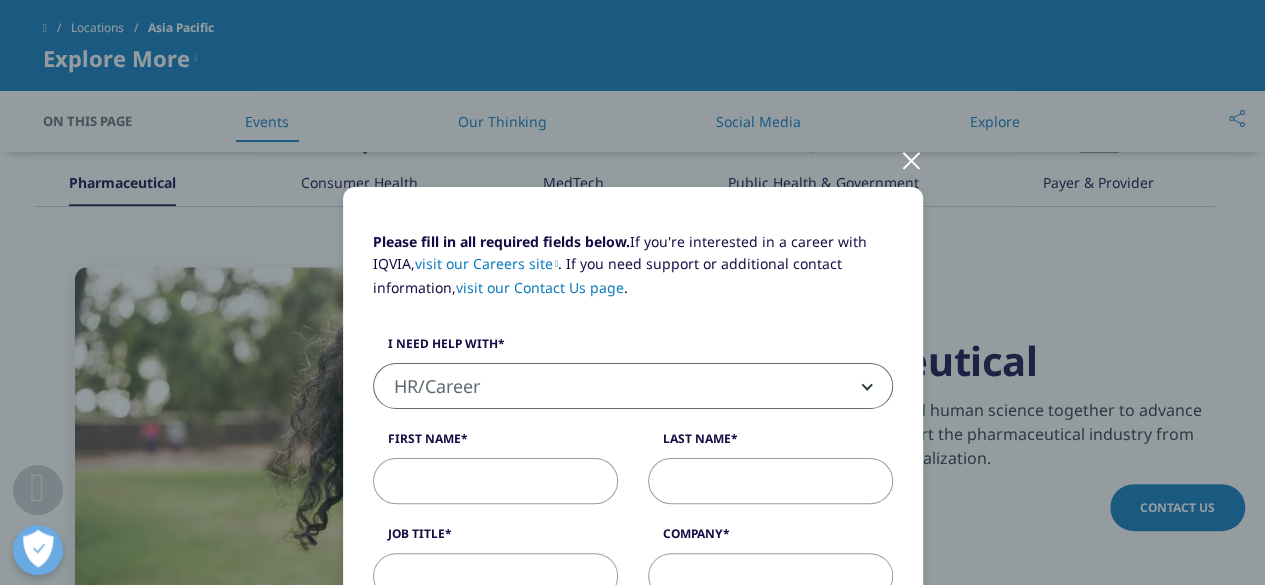 click at bounding box center [911, 159] 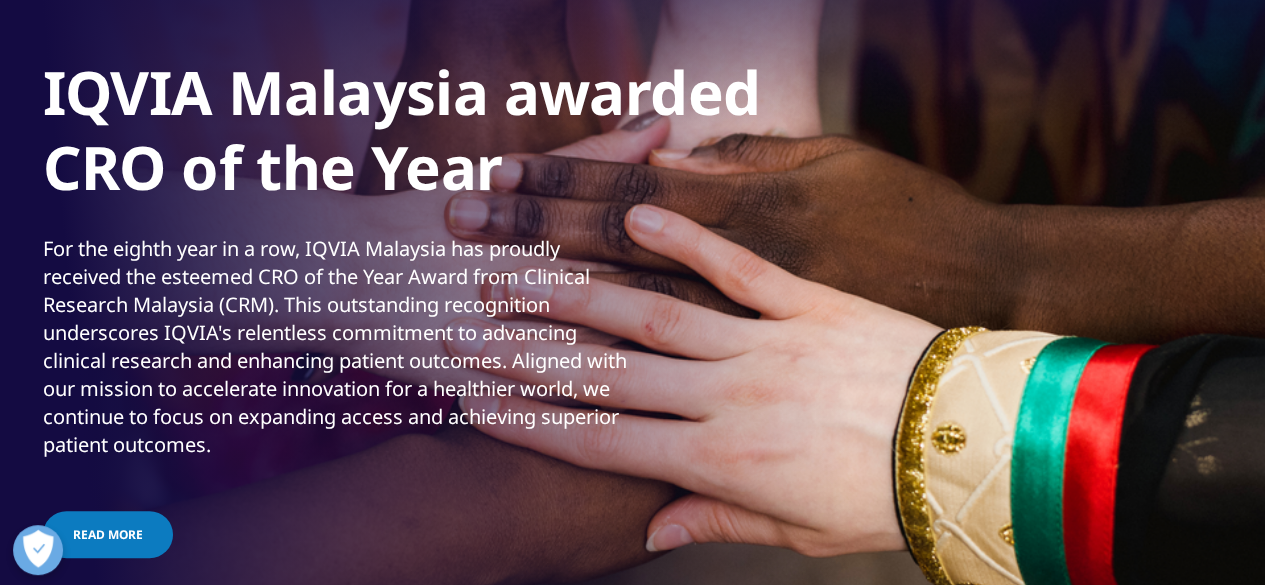 scroll, scrollTop: 0, scrollLeft: 0, axis: both 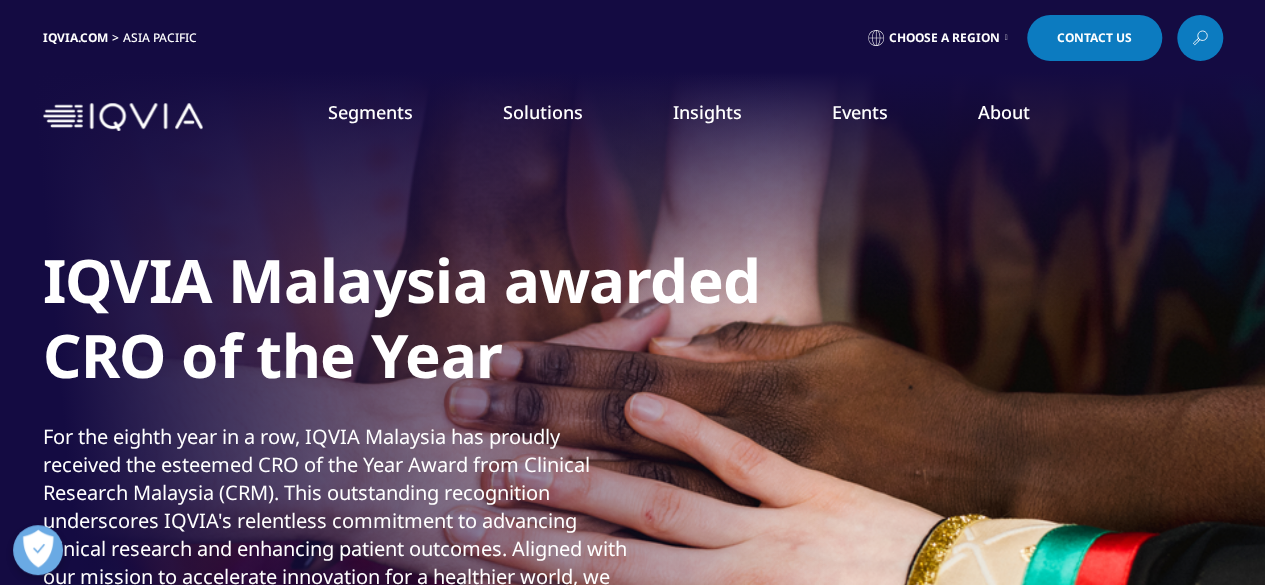 click on "Choose a Region" at bounding box center (944, 38) 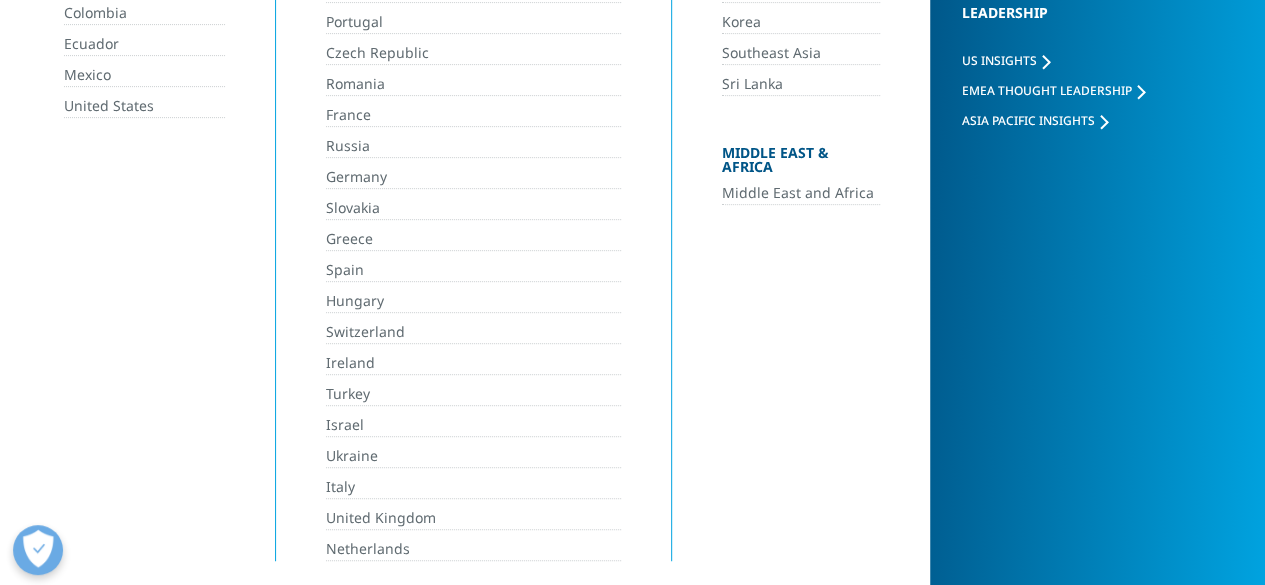 scroll, scrollTop: 400, scrollLeft: 0, axis: vertical 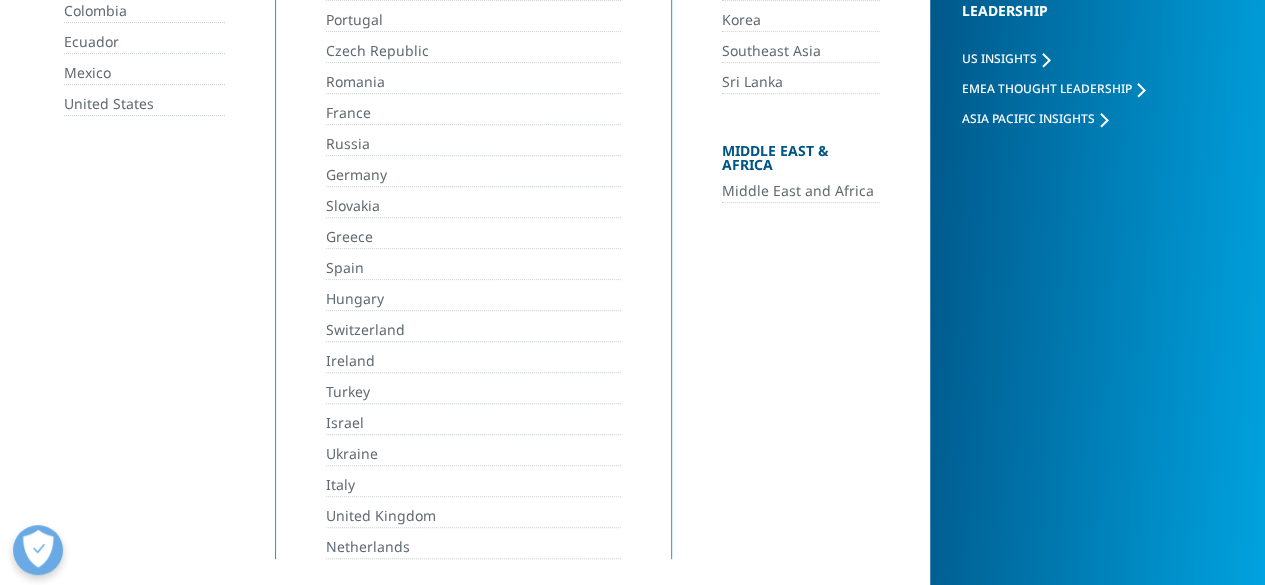 click on "Contact us" at bounding box center [110, 274] 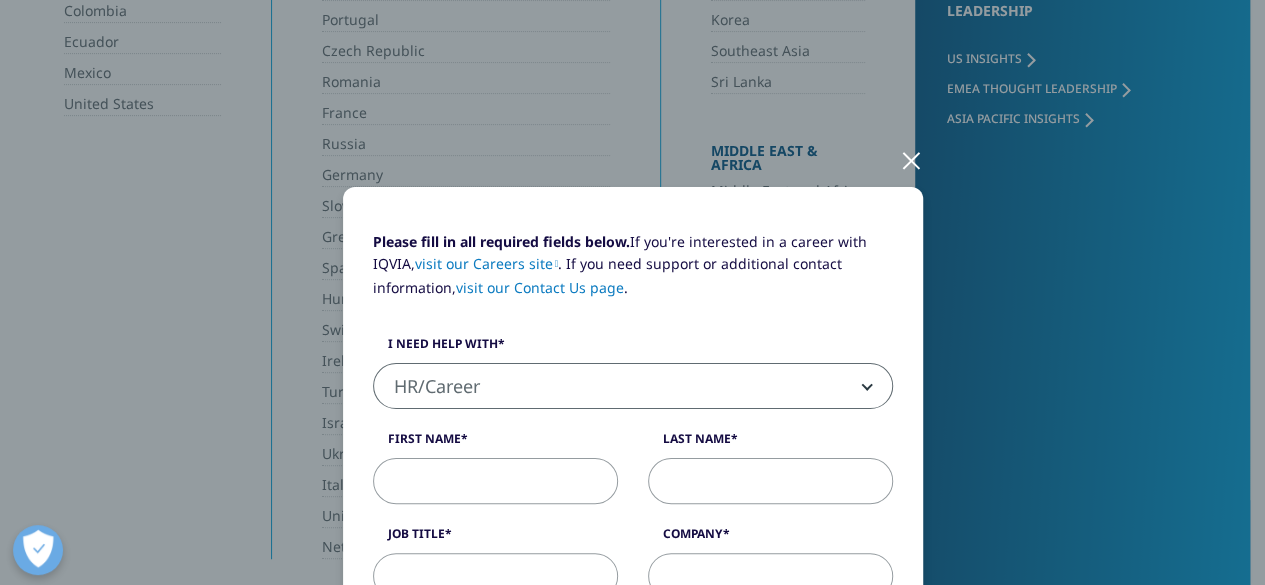 click at bounding box center (911, 159) 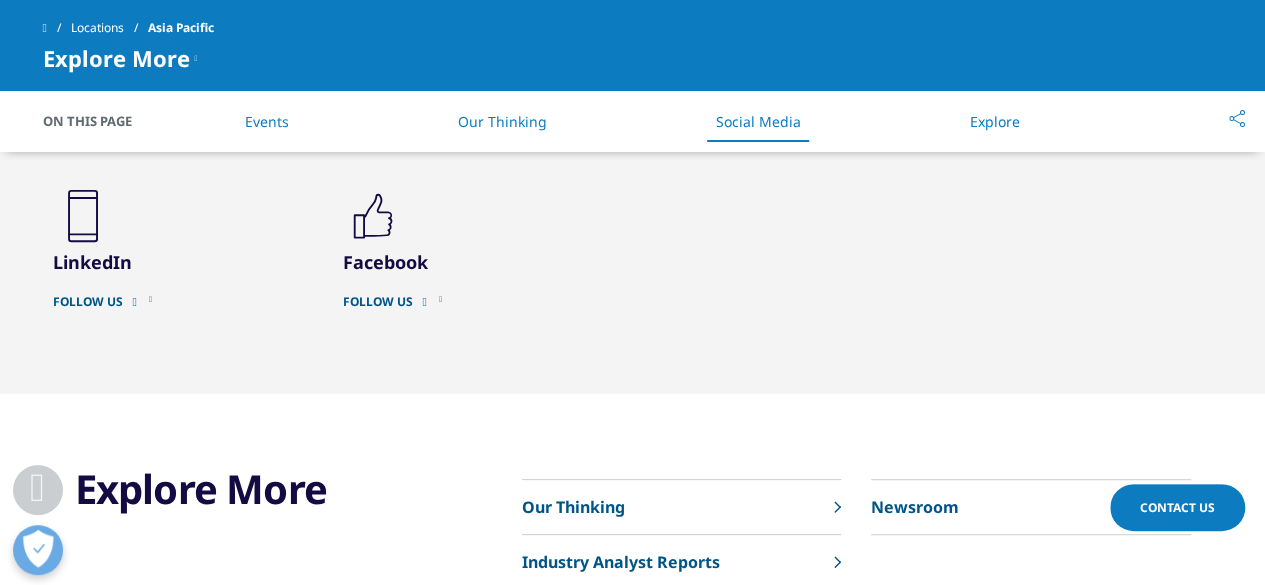 scroll, scrollTop: 4000, scrollLeft: 0, axis: vertical 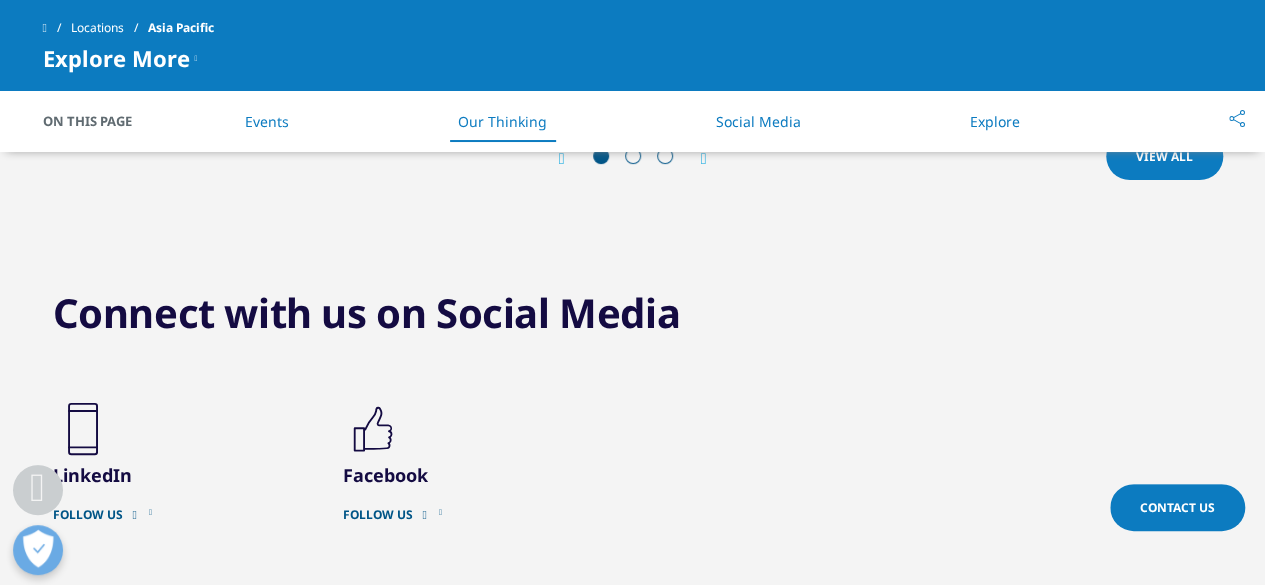 click on "Follow Us" at bounding box center (473, 515) 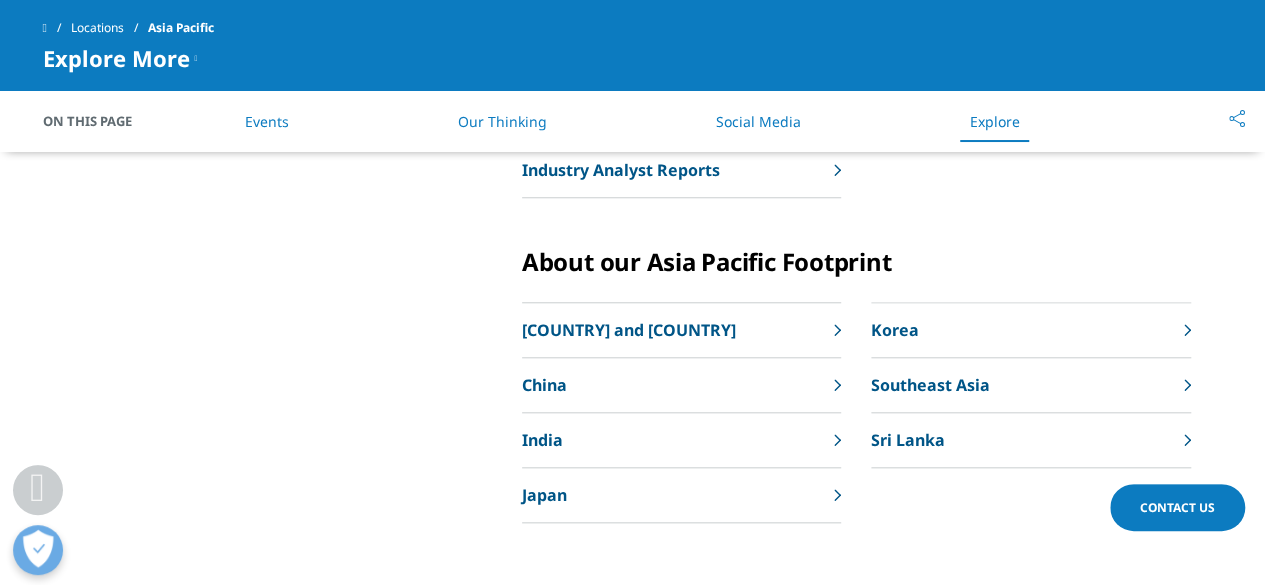 scroll, scrollTop: 4600, scrollLeft: 0, axis: vertical 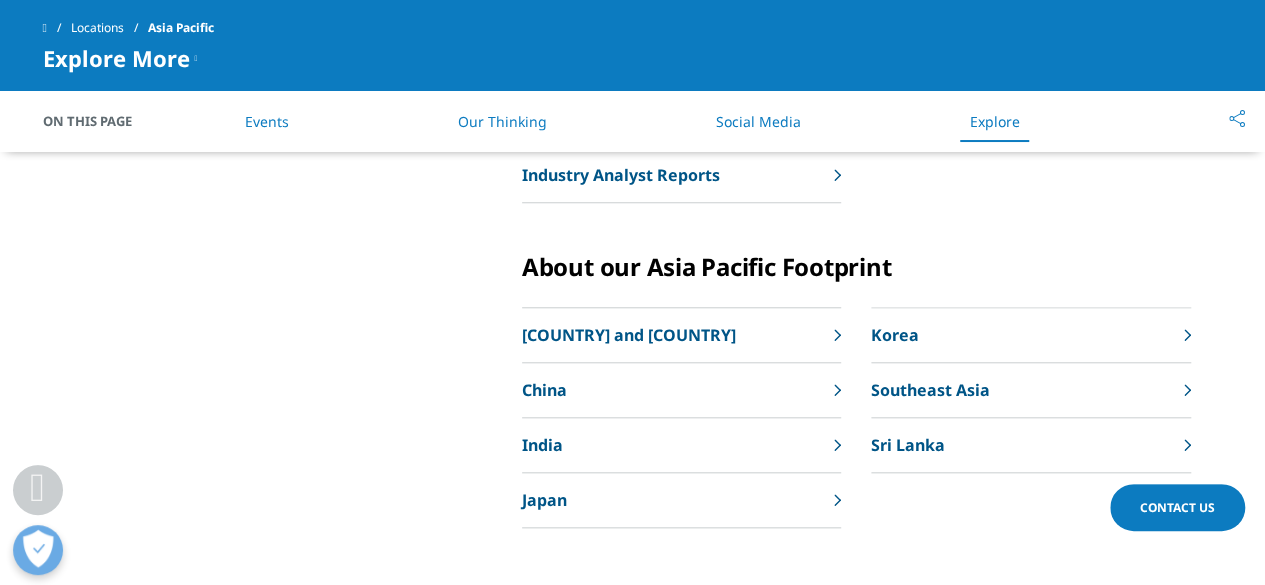 click on "Southeast Asia" at bounding box center (930, 390) 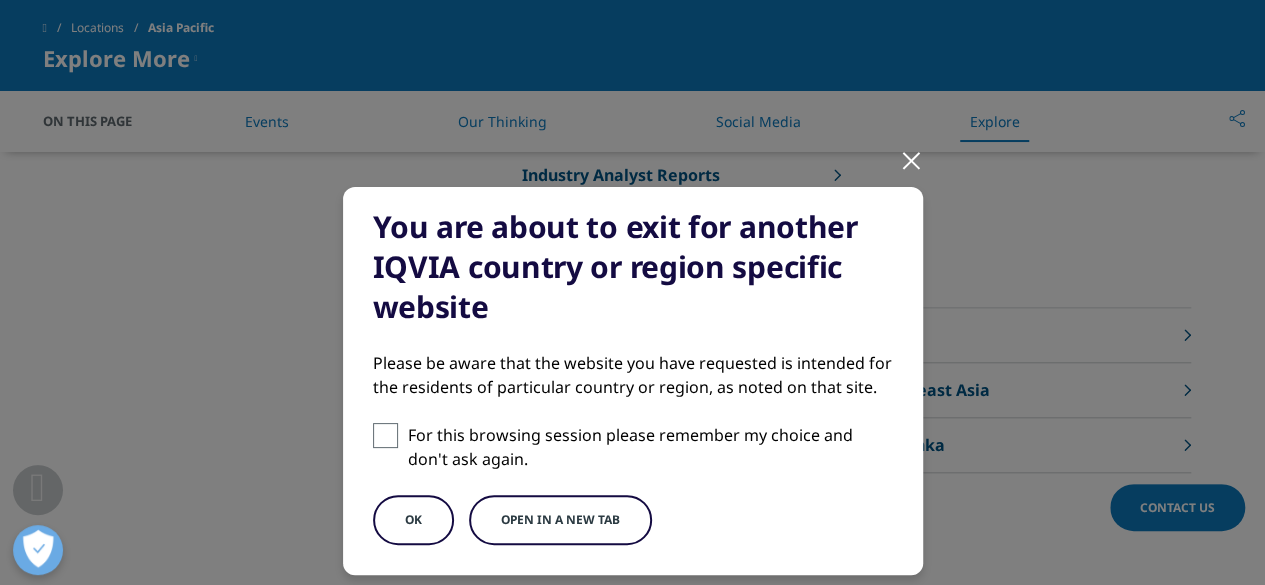 click at bounding box center (911, 159) 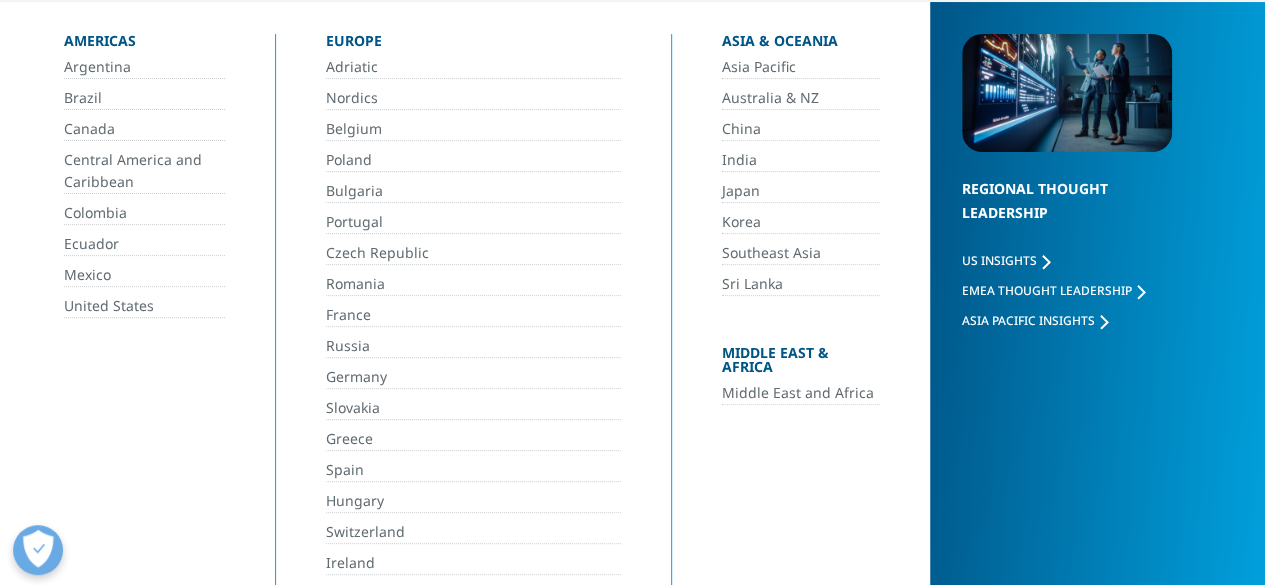 scroll, scrollTop: 200, scrollLeft: 0, axis: vertical 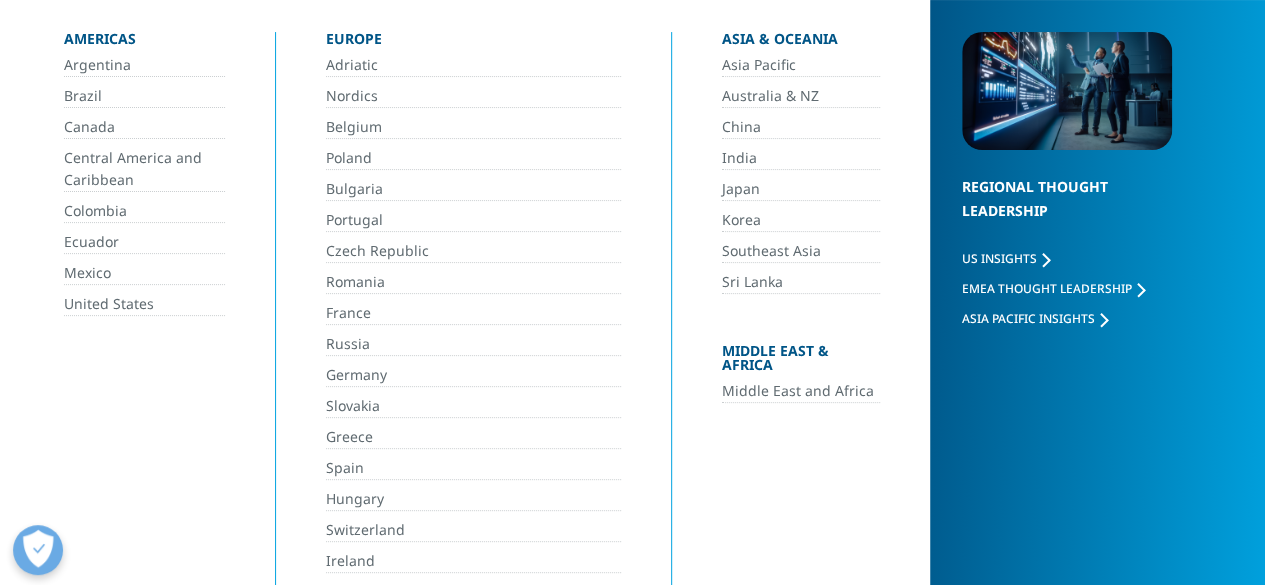 click on "Southeast Asia" at bounding box center [801, 251] 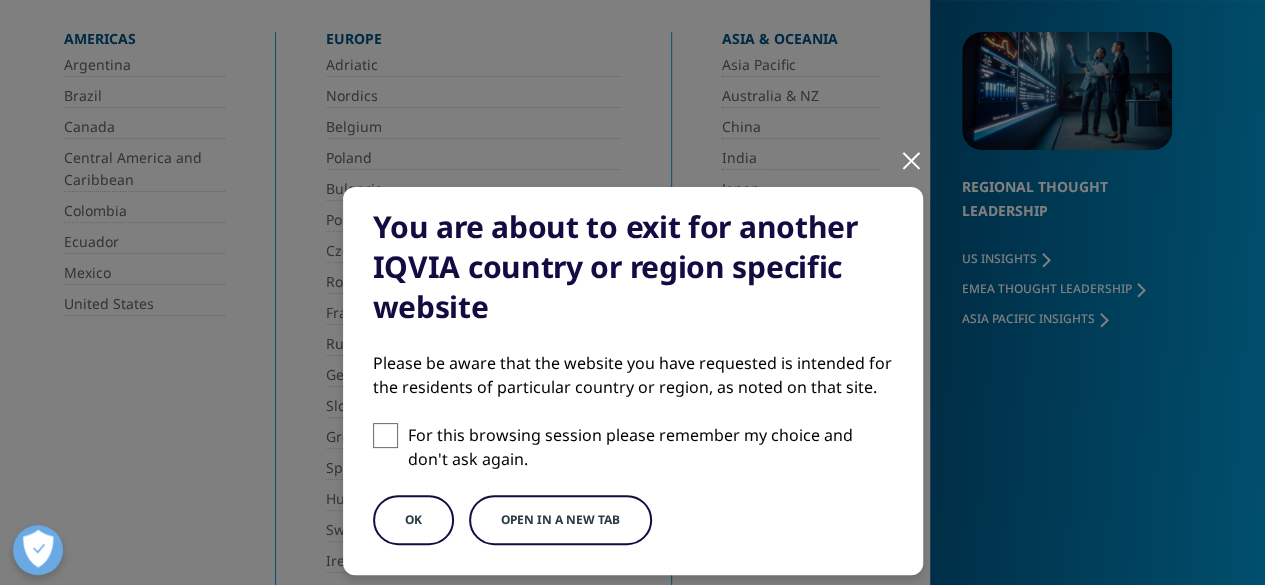 click on "OK" at bounding box center (413, 520) 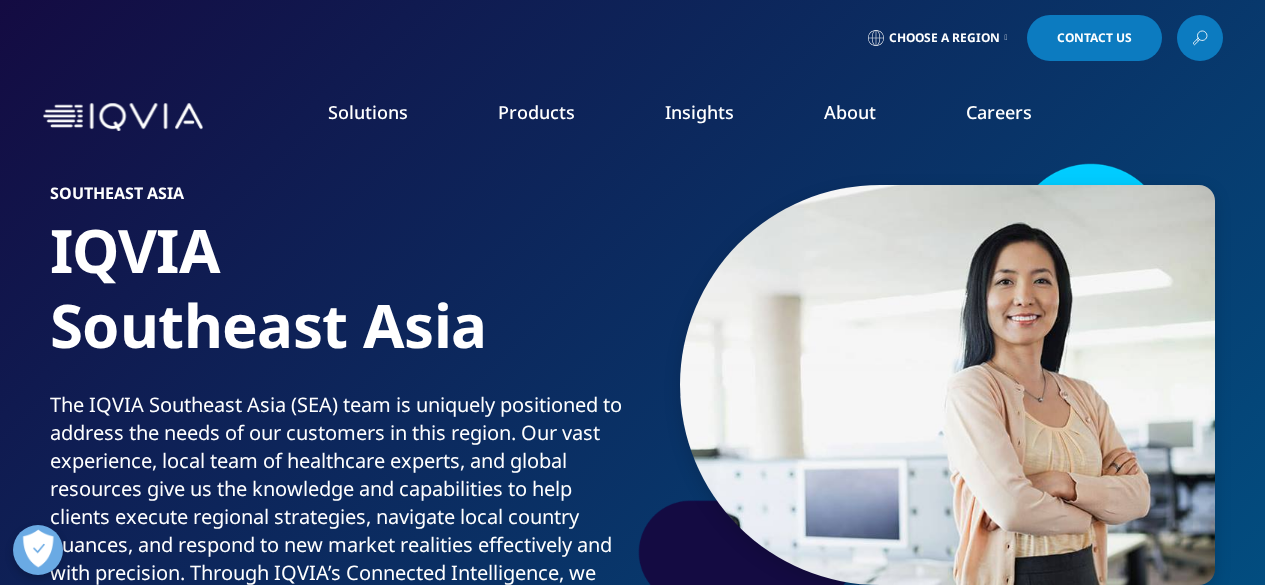 scroll, scrollTop: 0, scrollLeft: 0, axis: both 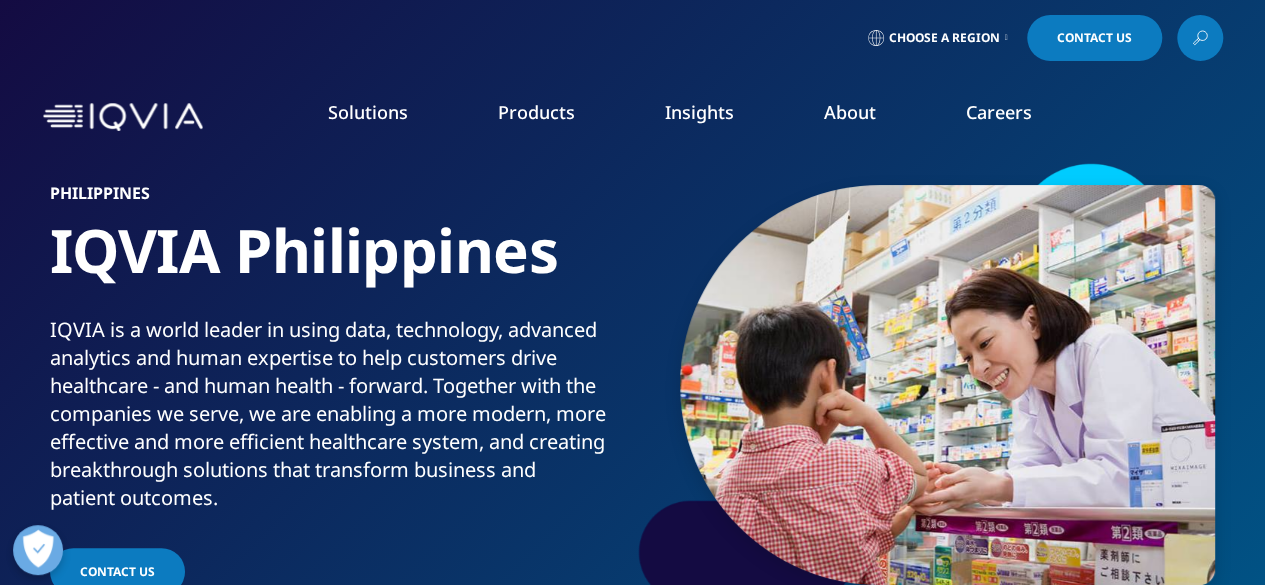 click on "Contact Us" at bounding box center [1094, 38] 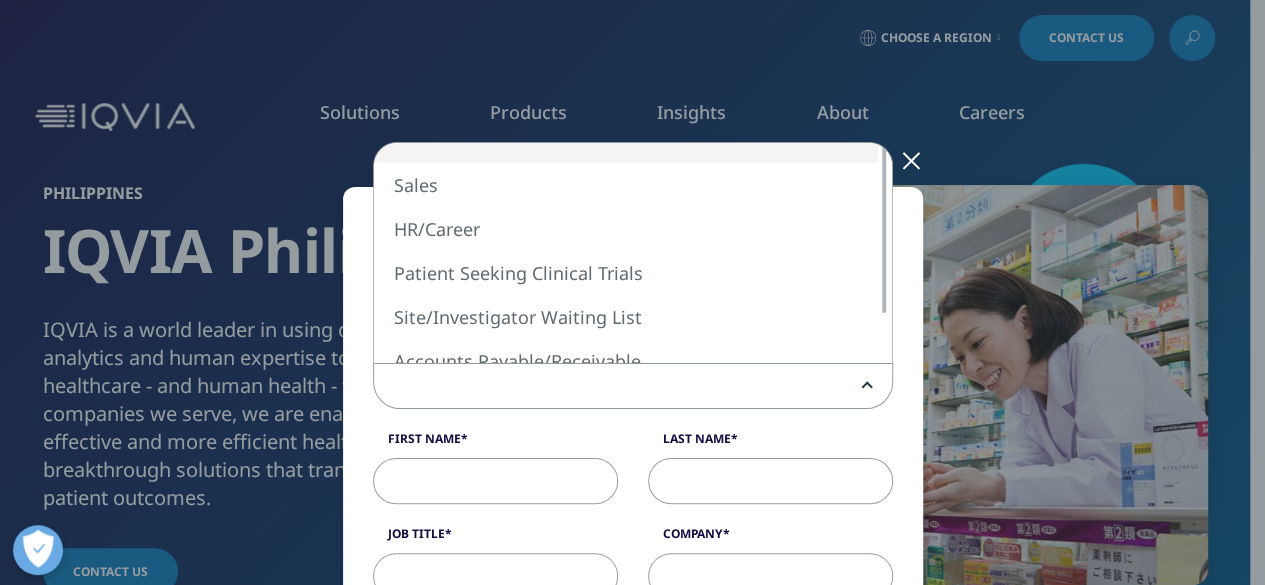 click at bounding box center [633, 387] 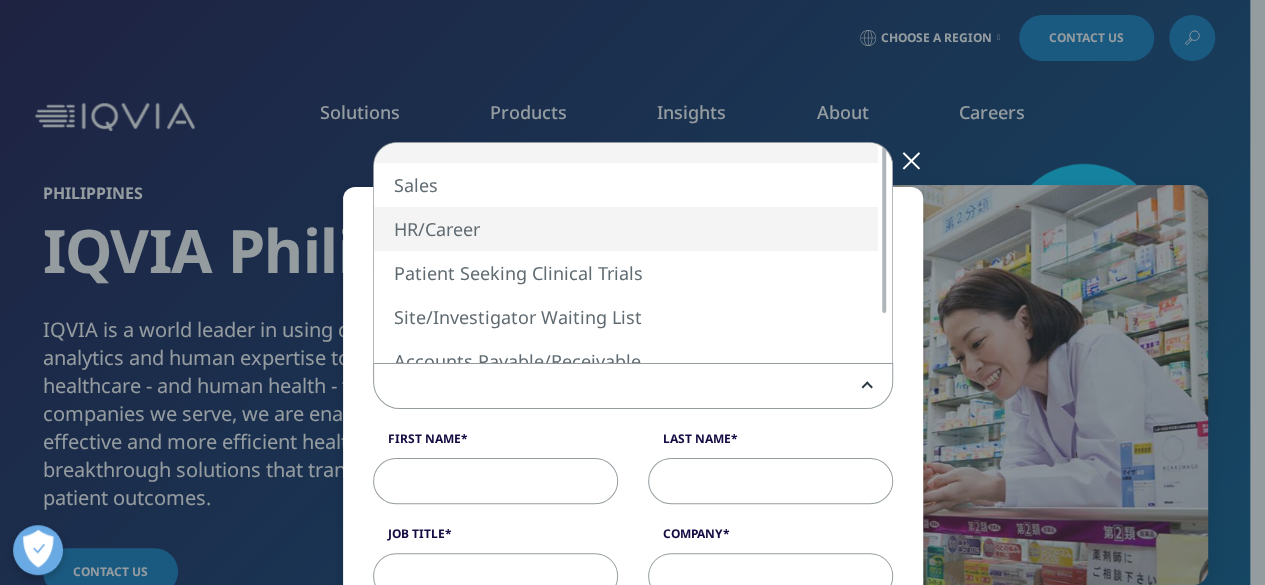 select on "HR Career" 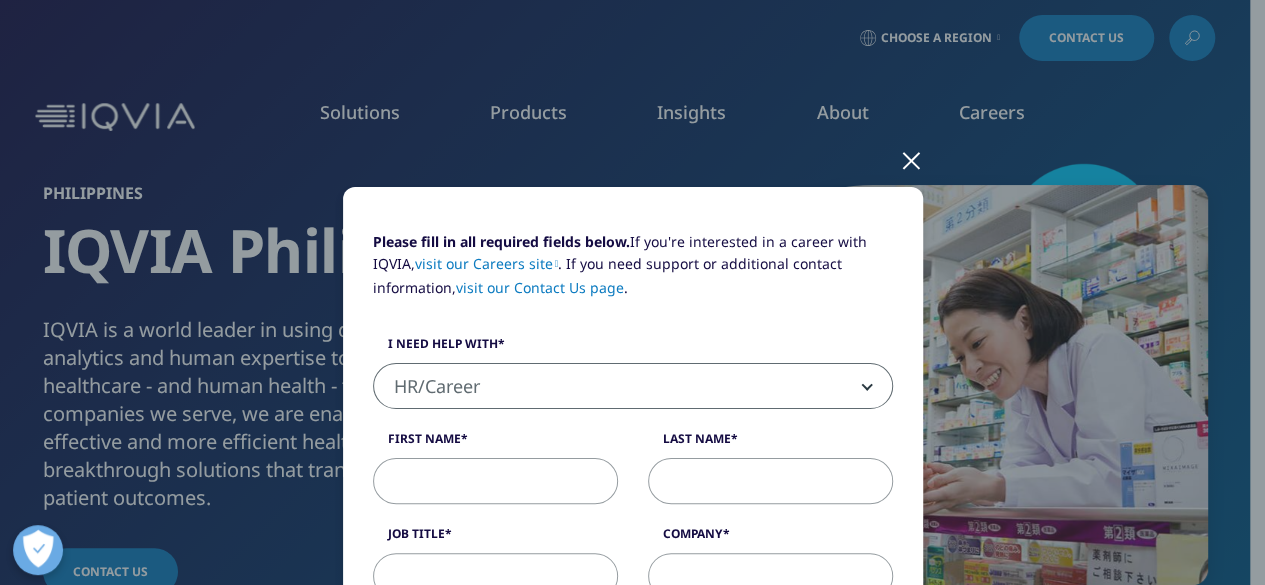 click at bounding box center [911, 159] 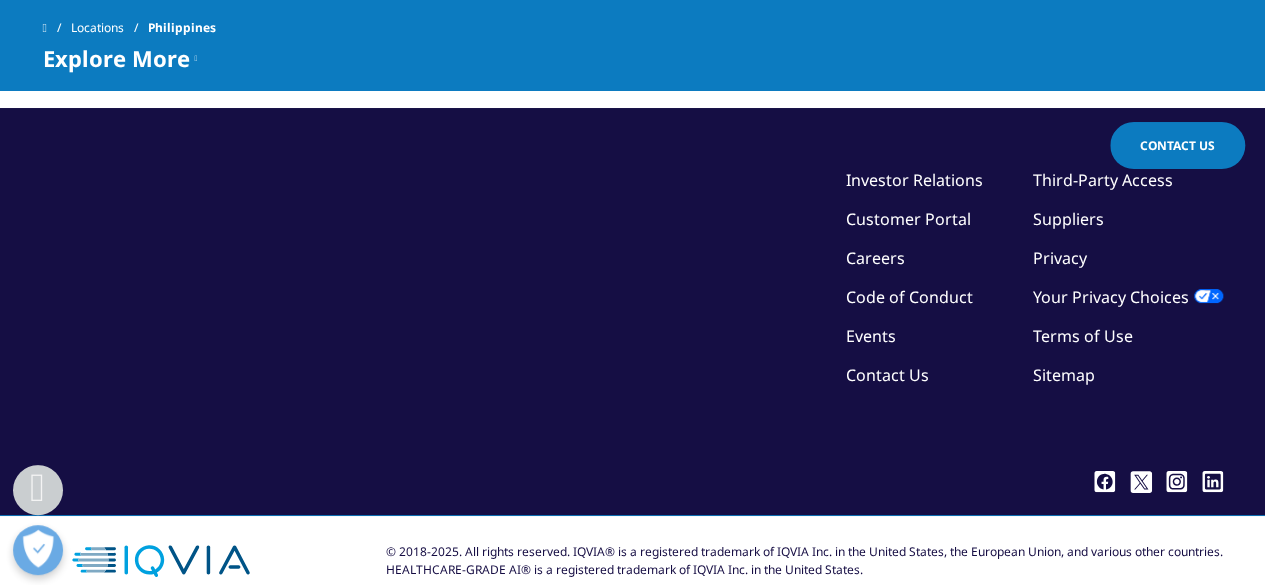 scroll, scrollTop: 1956, scrollLeft: 0, axis: vertical 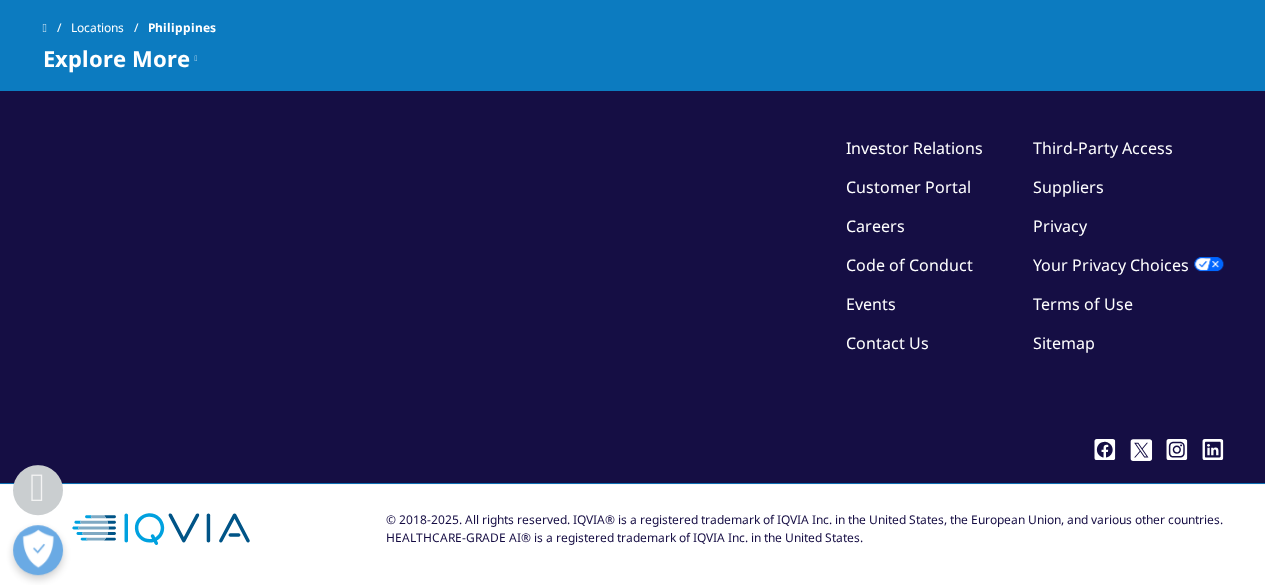 click on ".cls-1{fill:#fff;}" 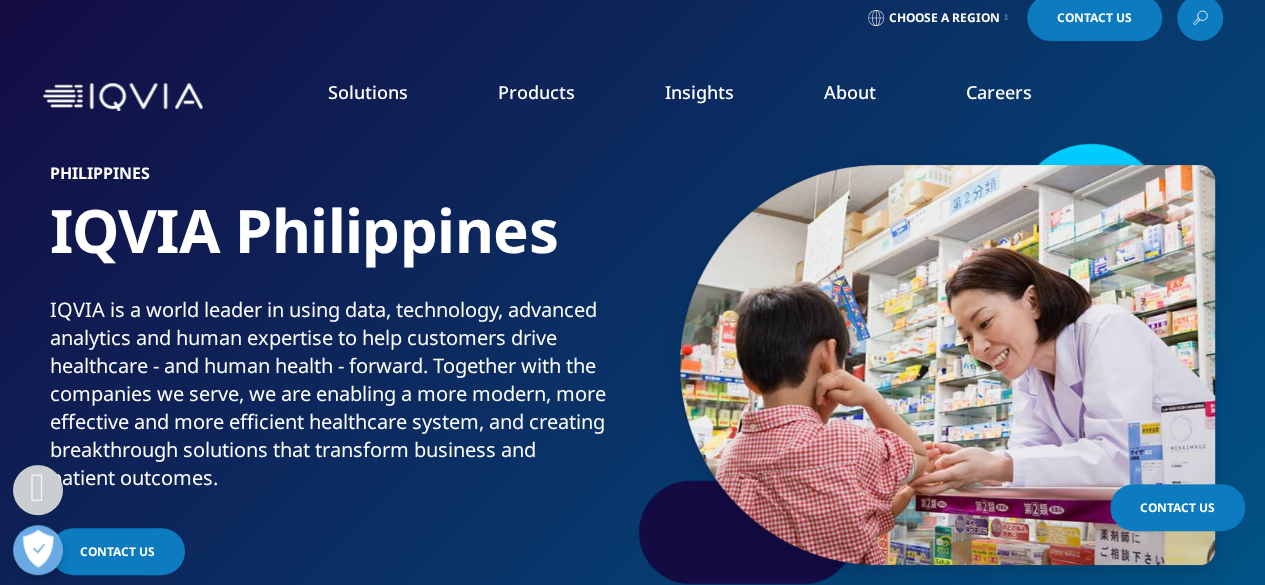 scroll, scrollTop: 0, scrollLeft: 0, axis: both 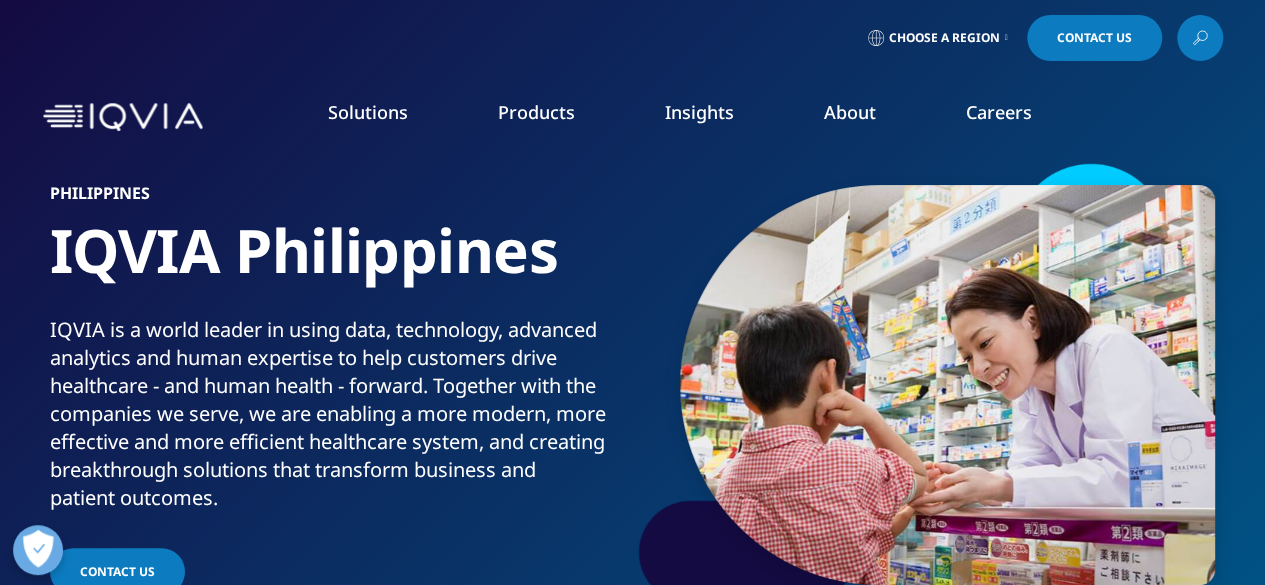 click on "Careers" at bounding box center (999, 112) 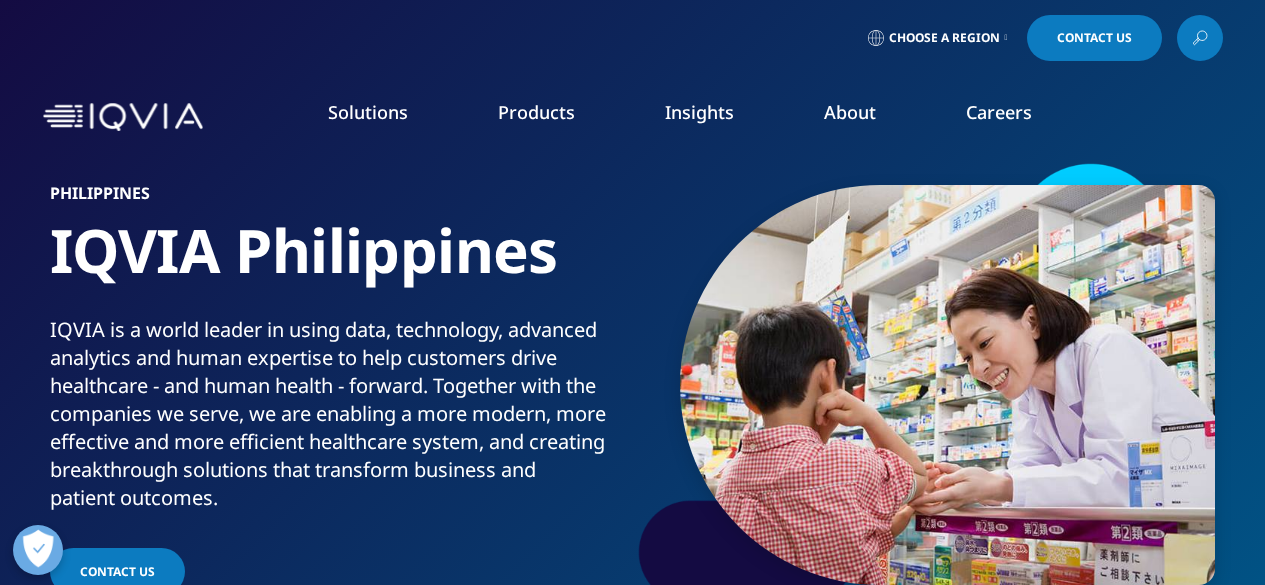 scroll, scrollTop: 0, scrollLeft: 0, axis: both 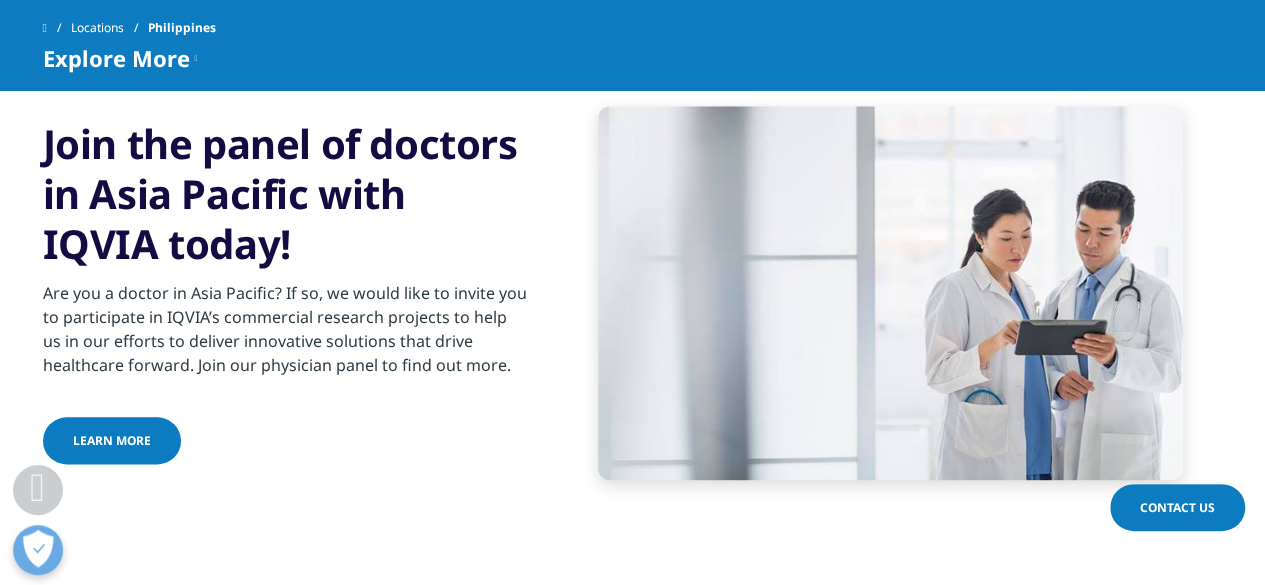 click on "Contact Us" at bounding box center [1177, 507] 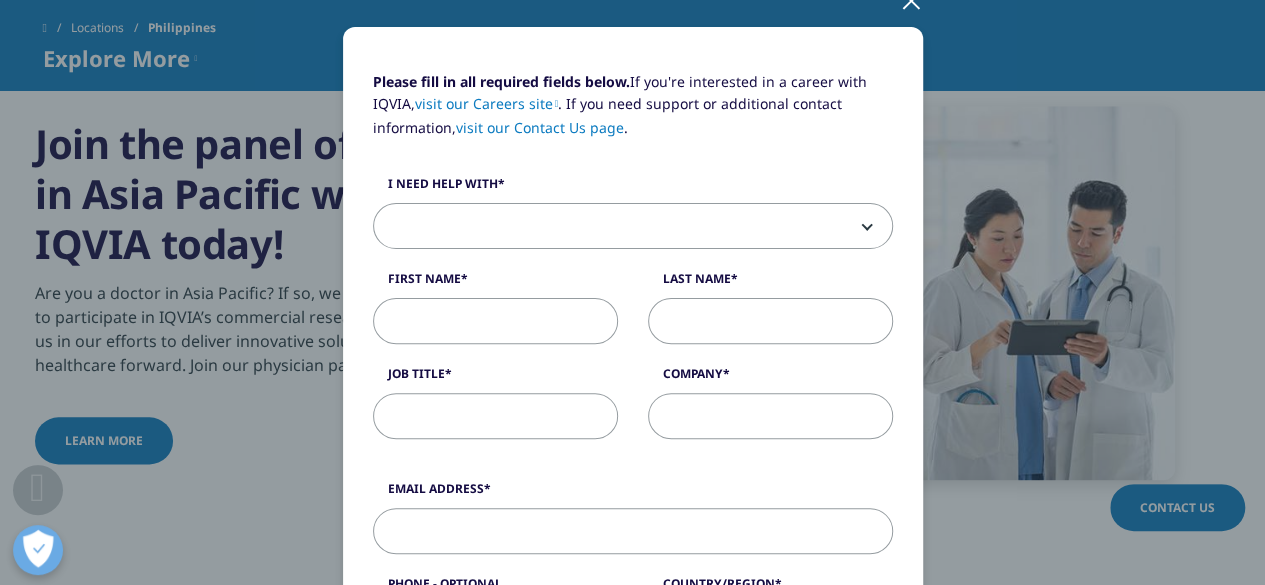 scroll, scrollTop: 200, scrollLeft: 0, axis: vertical 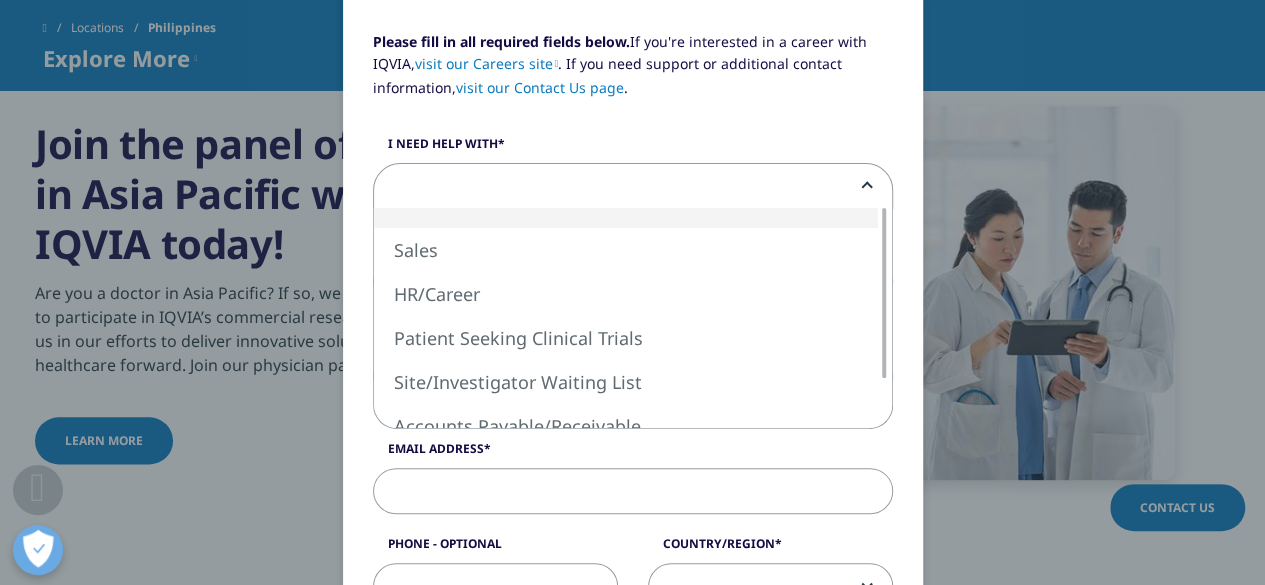 click at bounding box center (633, 187) 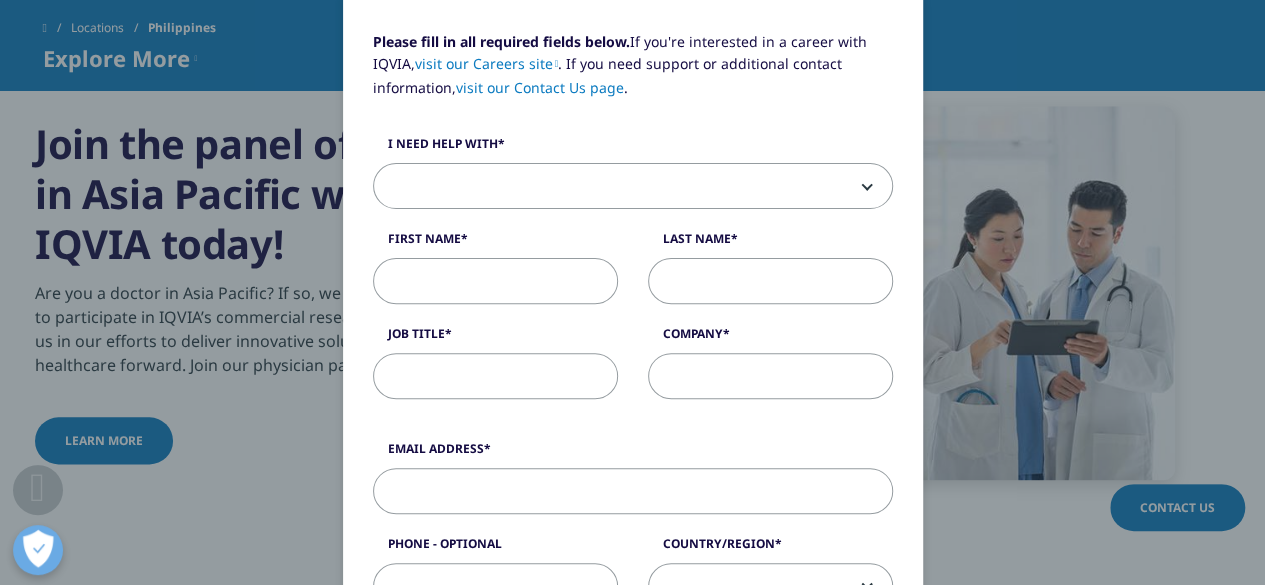 click on "Please fill in all required fields below.  If you're interested in a career with IQVIA,  visit our Careers site . If you need support or additional contact information,  visit our Contact Us page ." at bounding box center [633, 72] 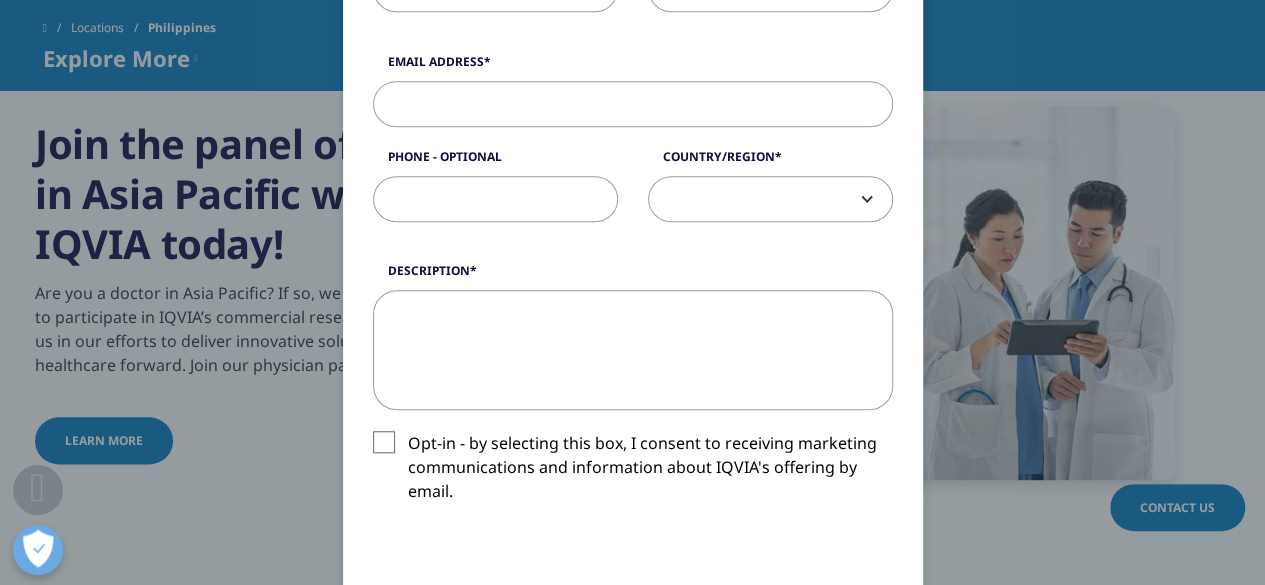 scroll, scrollTop: 600, scrollLeft: 0, axis: vertical 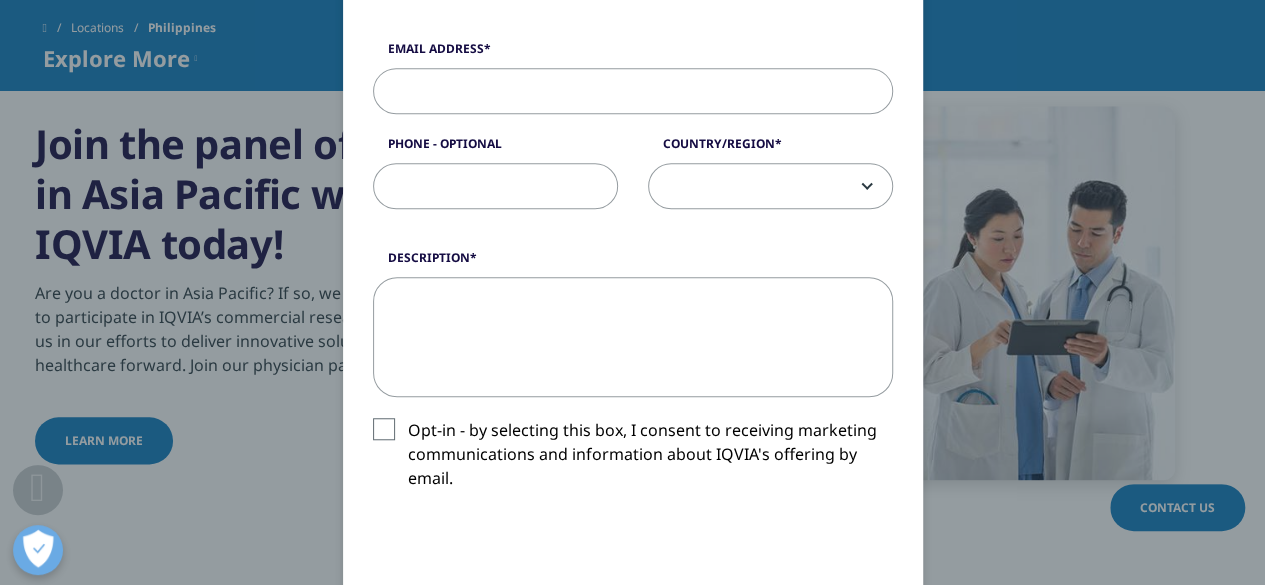 click at bounding box center [770, 187] 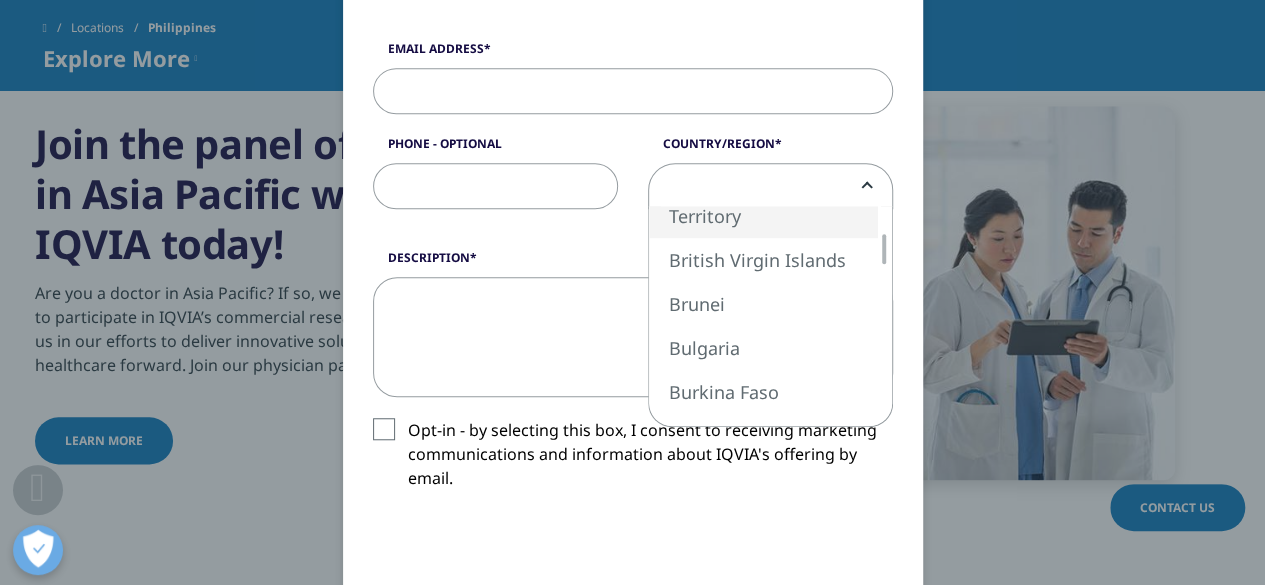 click on "Please fill in all required fields below.  If you're interested in a career with IQVIA,  visit our Careers site . If you need support or additional contact information,  visit our Contact Us page .
I need help with
Sales
HR/Career
Patient Seeking Clinical Trials
Site/Investigator Waiting List
Accounts Payable/Receivable
Other
First Name
Last Name
Job Title
Company
Interest
Analytics Solutions
Global Services (consulting/outsourcing)
Contract Sales and Medical Solutions
Data and Insights
Real World Solutions
Research and Development Solutions
Technology Solutions
Commercialization
Safety, Regulatory, Quality, Commercial Compliance and Med Info
Email Address
Phone - Optional
Country/Region" at bounding box center (633, 231) 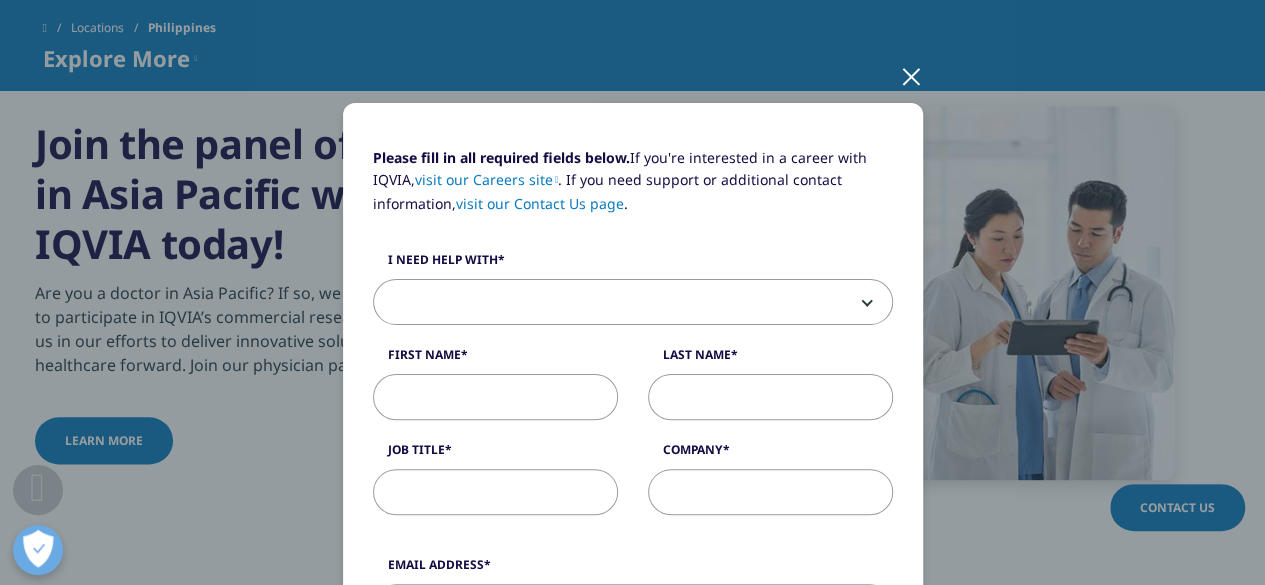 scroll, scrollTop: 0, scrollLeft: 0, axis: both 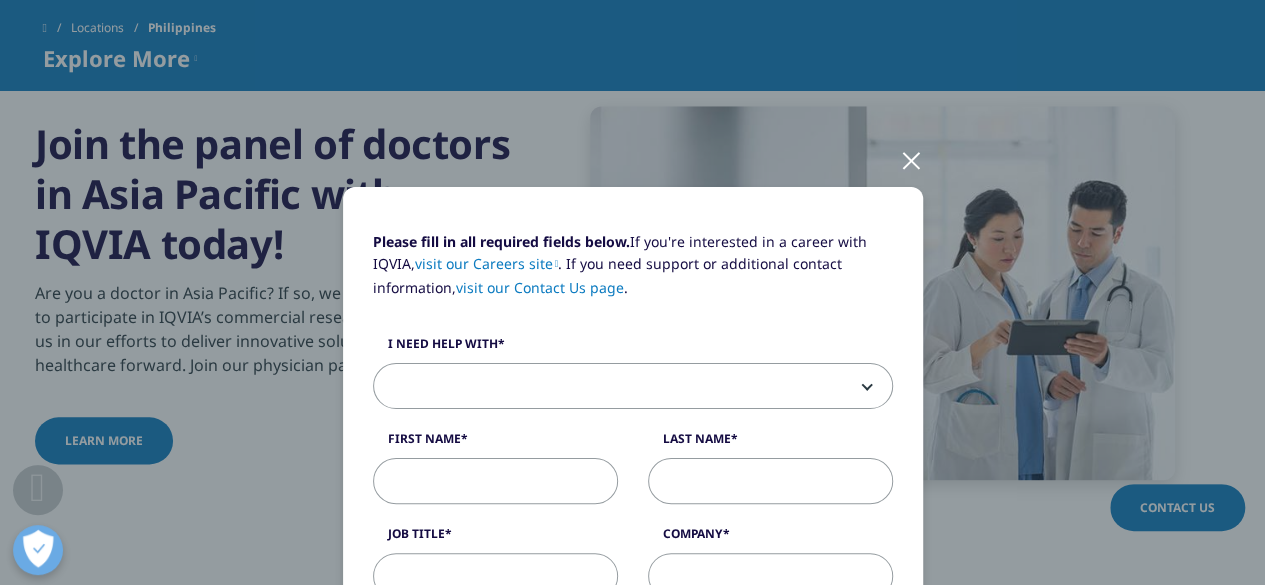 click at bounding box center (911, 159) 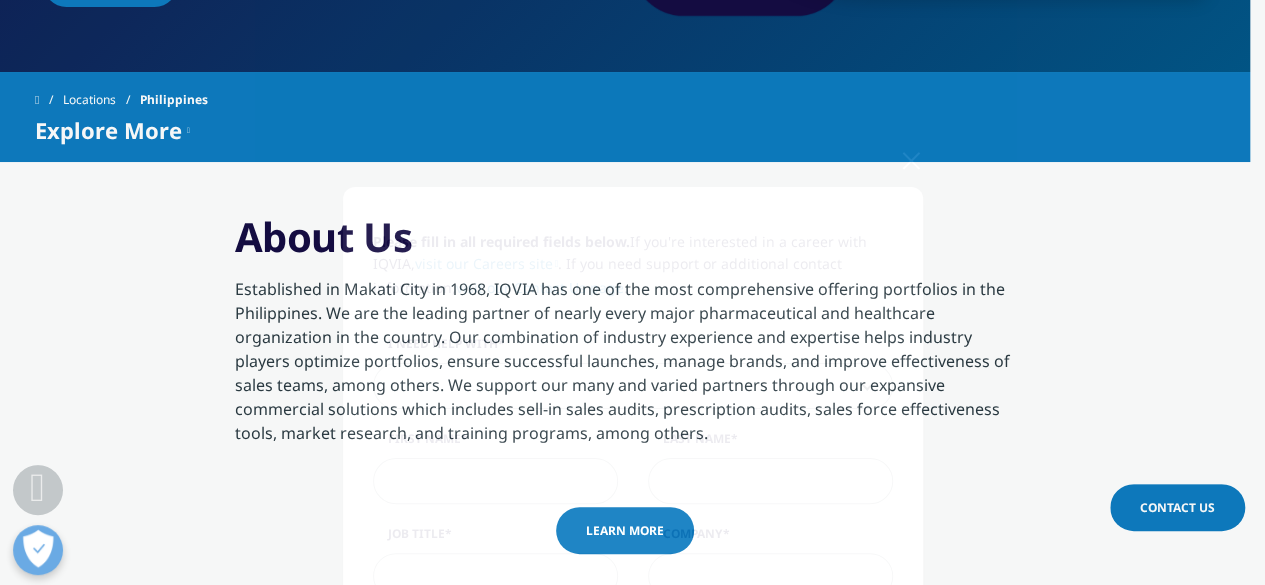 scroll, scrollTop: 200, scrollLeft: 0, axis: vertical 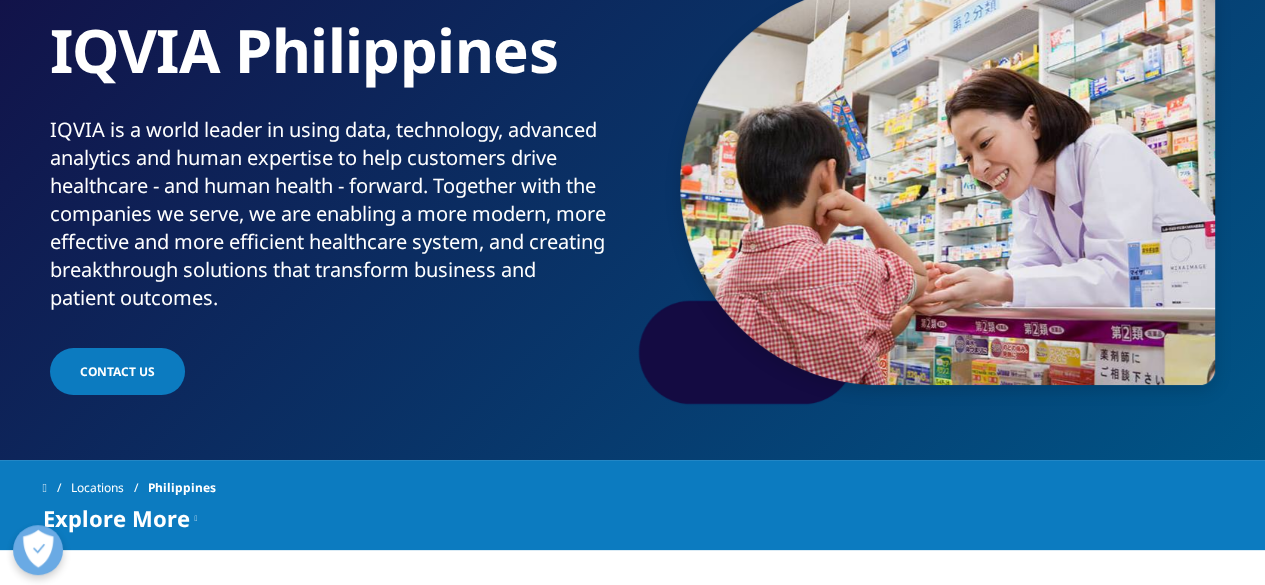 click on "contact us" at bounding box center (117, 371) 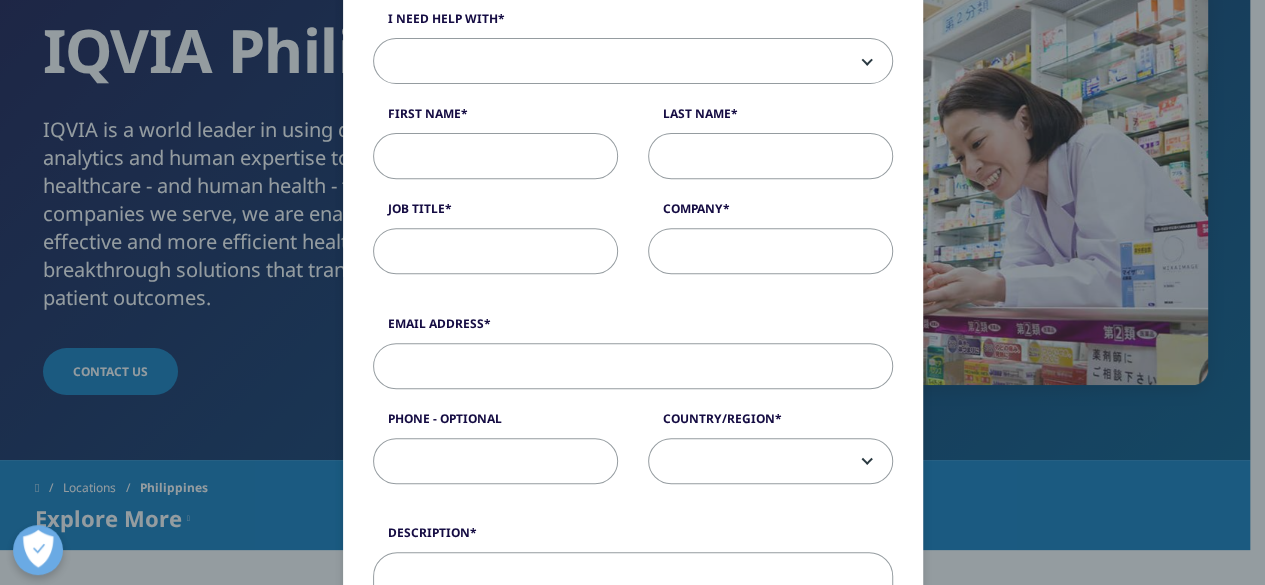 scroll, scrollTop: 400, scrollLeft: 0, axis: vertical 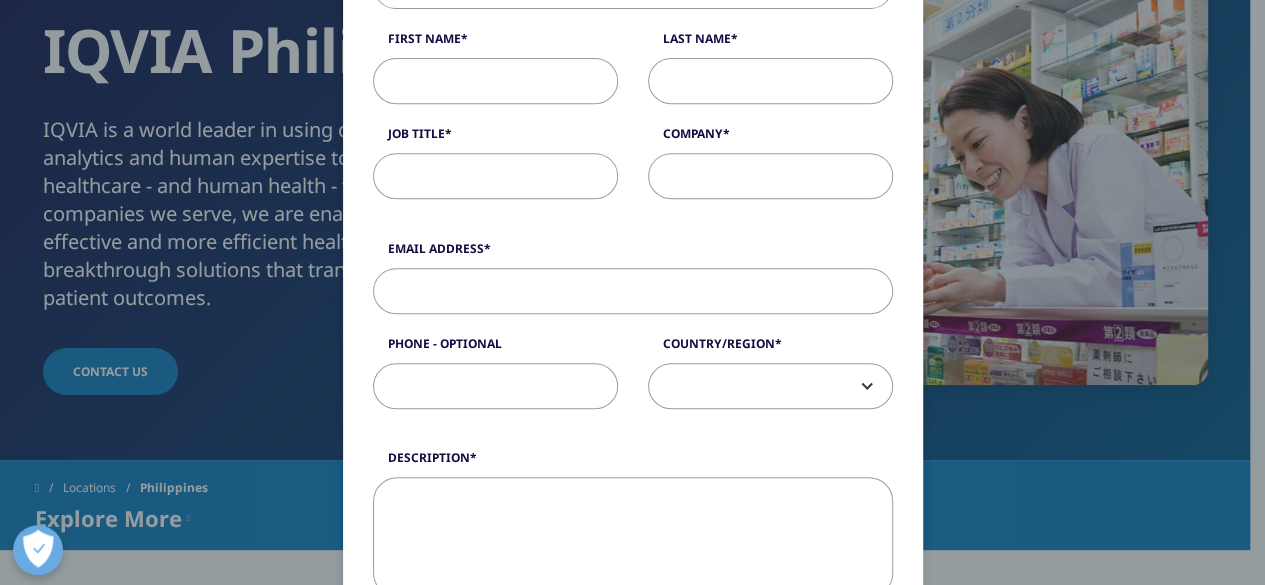 click at bounding box center [770, 387] 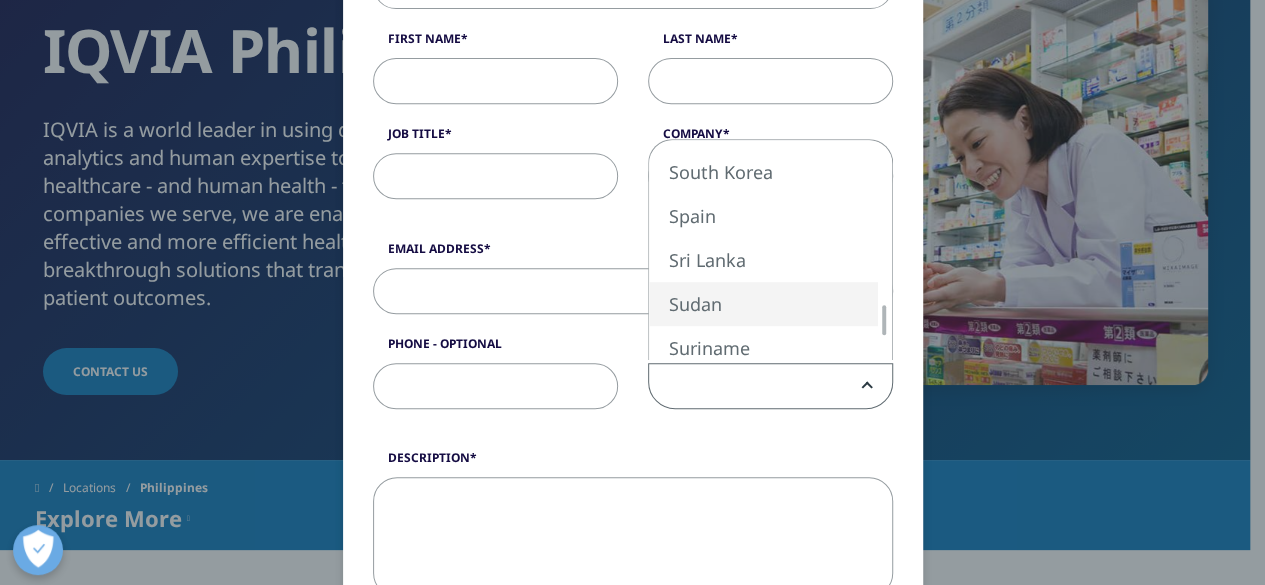 click on "United States Canada United Kingdom Afghanistan Albania Algeria American Samoa Andorra Angola Anguilla Antarctica Antigua and Barbuda Argentina Armenia Aruba Australia Austria Azerbaijan Bahamas Bahrain Bangladesh Barbados Belarus Belgium Belize Benin Bermuda Bhutan Bolivia Bosnia and Herzegovenia Botswana Bouvet Island Brazil British Indian Ocean Territory British Virgin Islands Brunei Bulgaria Burkina Faso Burundi Cambodia Cameroon Cape Verde Cayman Islands Central African Republic Chad Chile China Christmas Island Cocos Keeling Islands Colombia Comoros Congo Cook Islands Costa Rica Cote dIvoire Croatia Cyprus Czech Republic Denmark Djibouti Dominica Dominican Republic Ecuador Egypt El Salvador Equatorial Guinea Eritrea Estonia Ethiopia Falkland Islands Faroe Islands Fiji Finland France French Guiana French Polynesia French Southern Territories Gabon Gambia Georgia Germany Ghana Gibraltar Greece Greenland Grenada Guadeloupe Guam Guatemala Guinea Guinea-Bissau Guyana Haiti Heard Island and McDonald Islands" at bounding box center (770, 250) 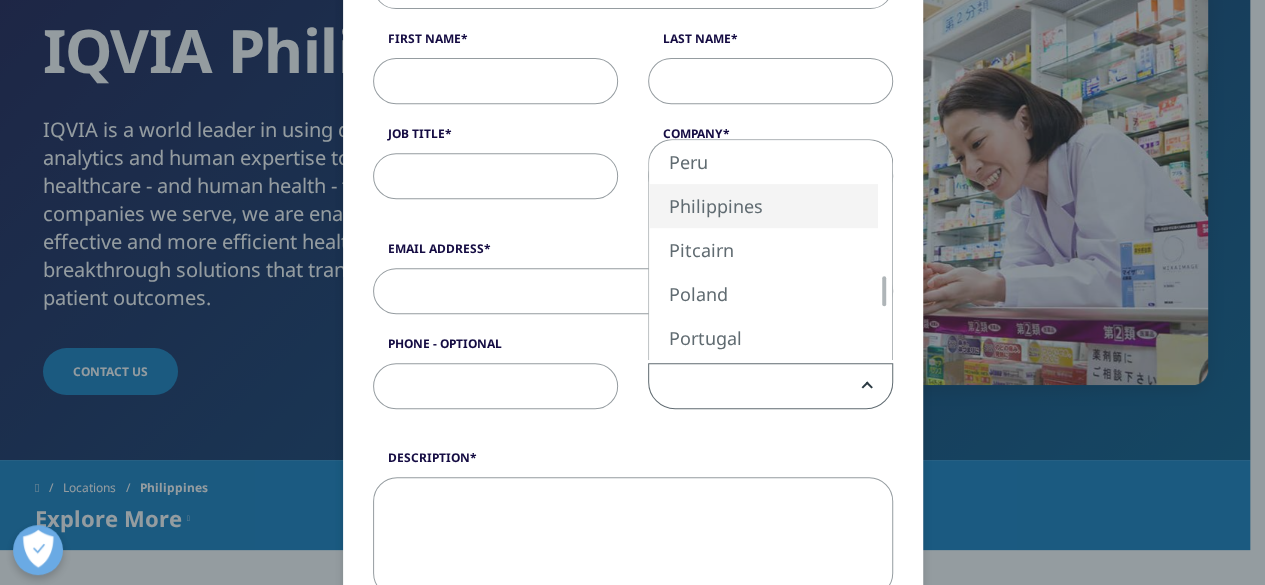 select on "Philippines" 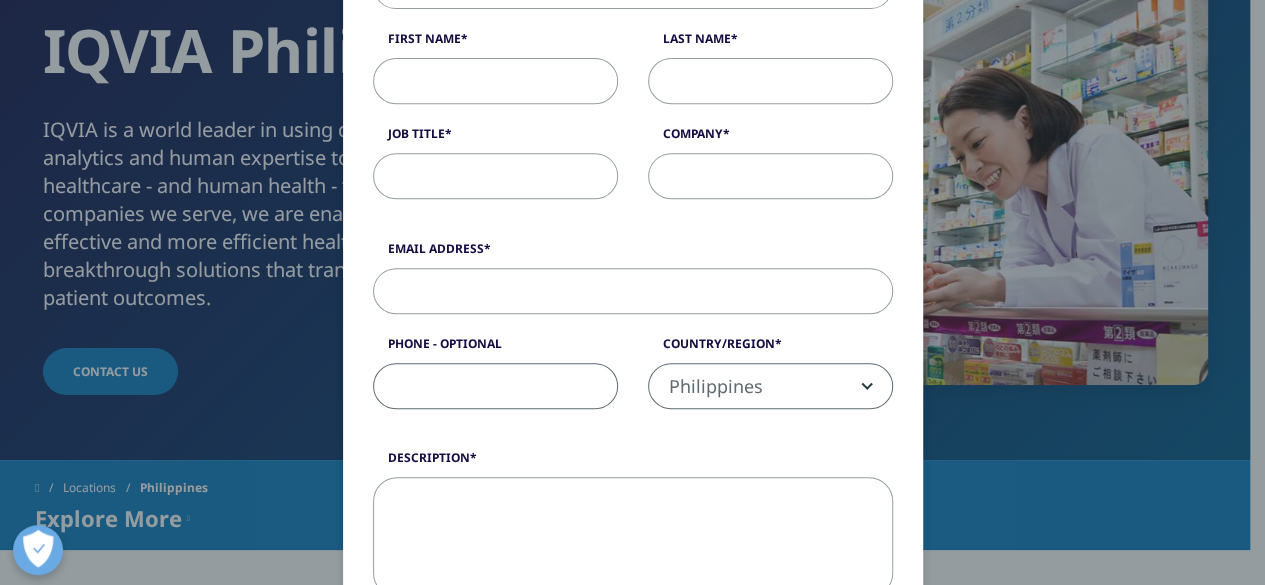 click on "Phone - Optional" at bounding box center (495, 386) 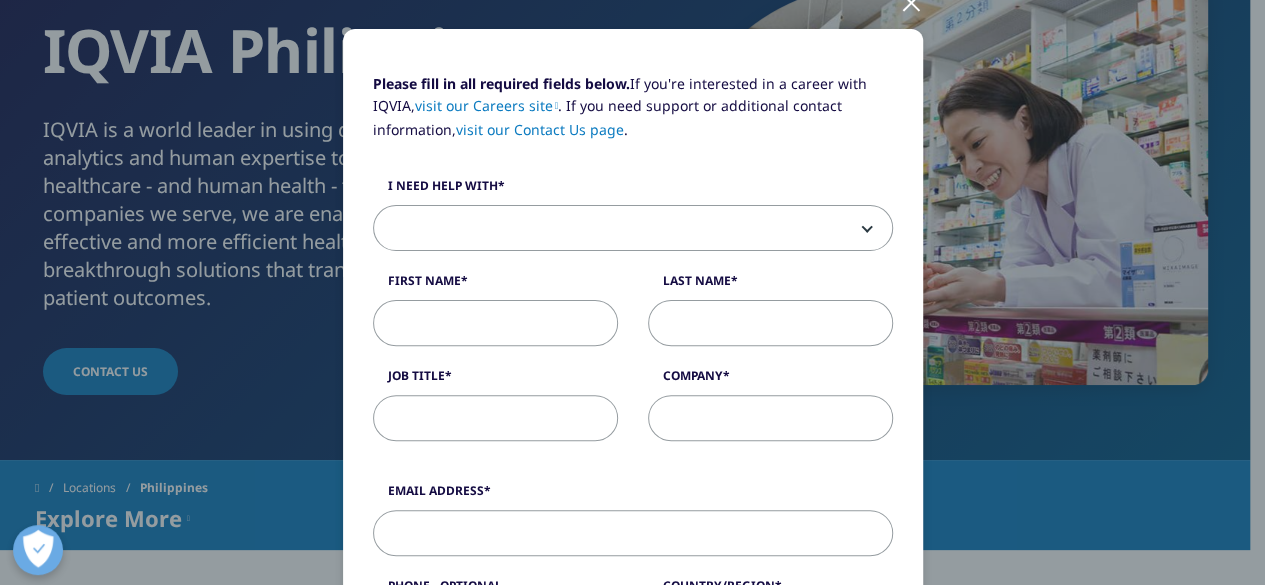 scroll, scrollTop: 100, scrollLeft: 0, axis: vertical 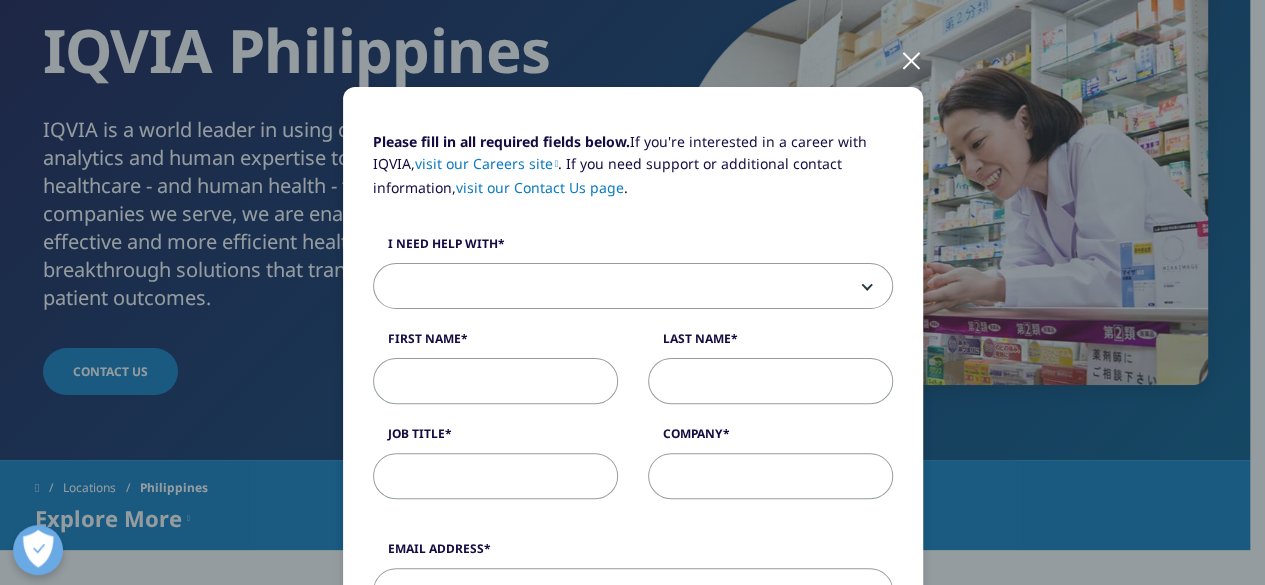click at bounding box center (911, 59) 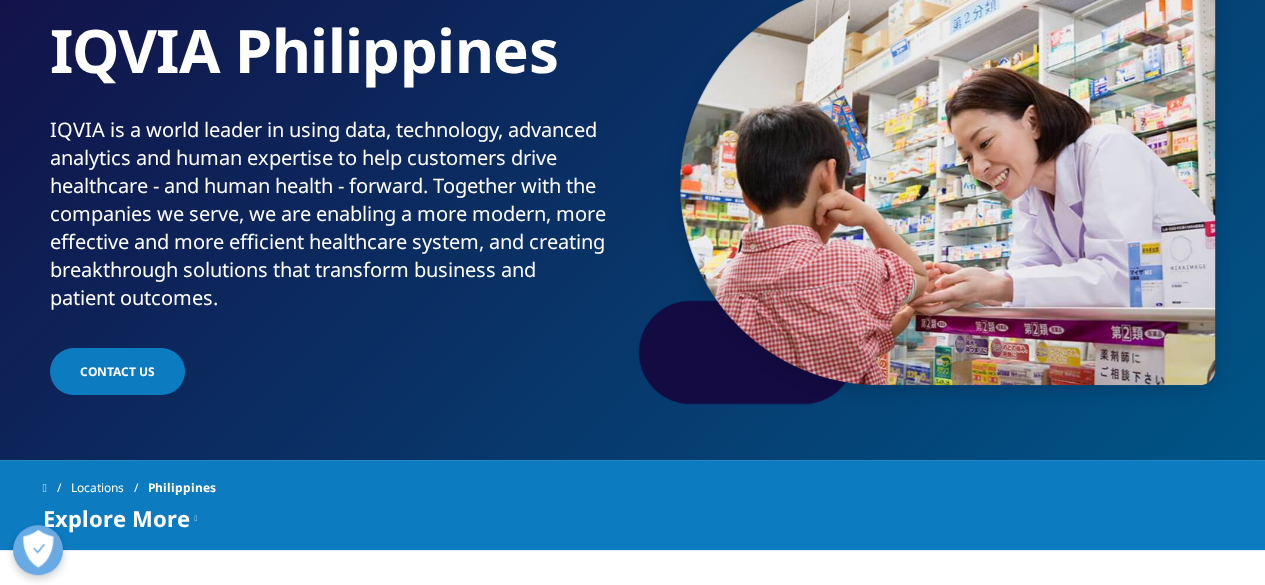 click on "contact us" at bounding box center (117, 371) 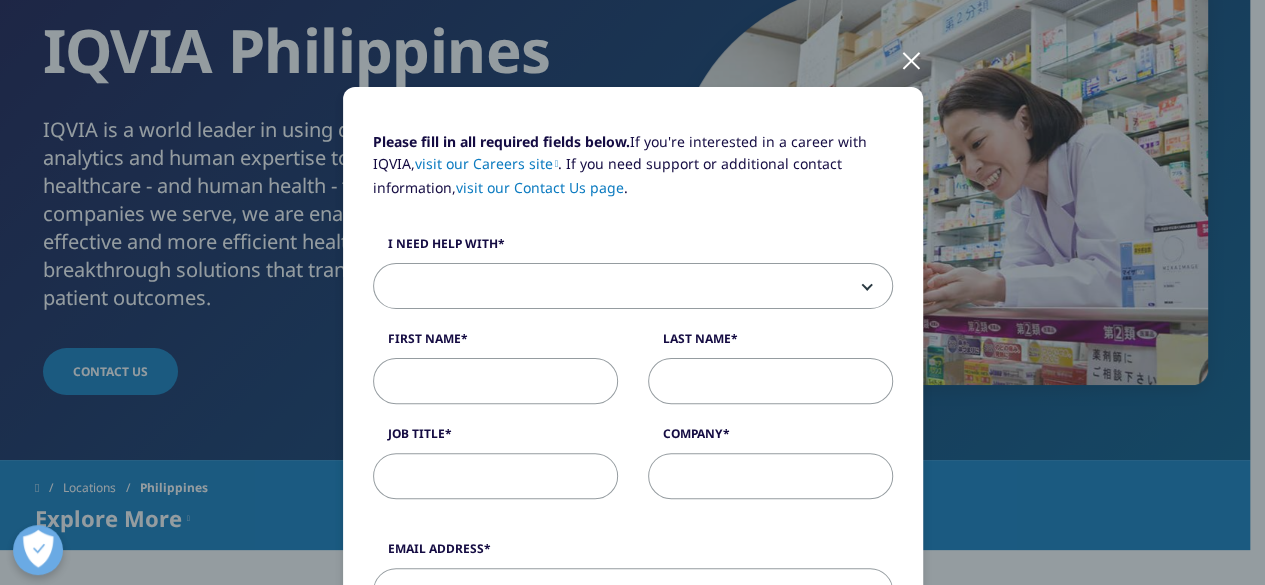 scroll, scrollTop: 300, scrollLeft: 0, axis: vertical 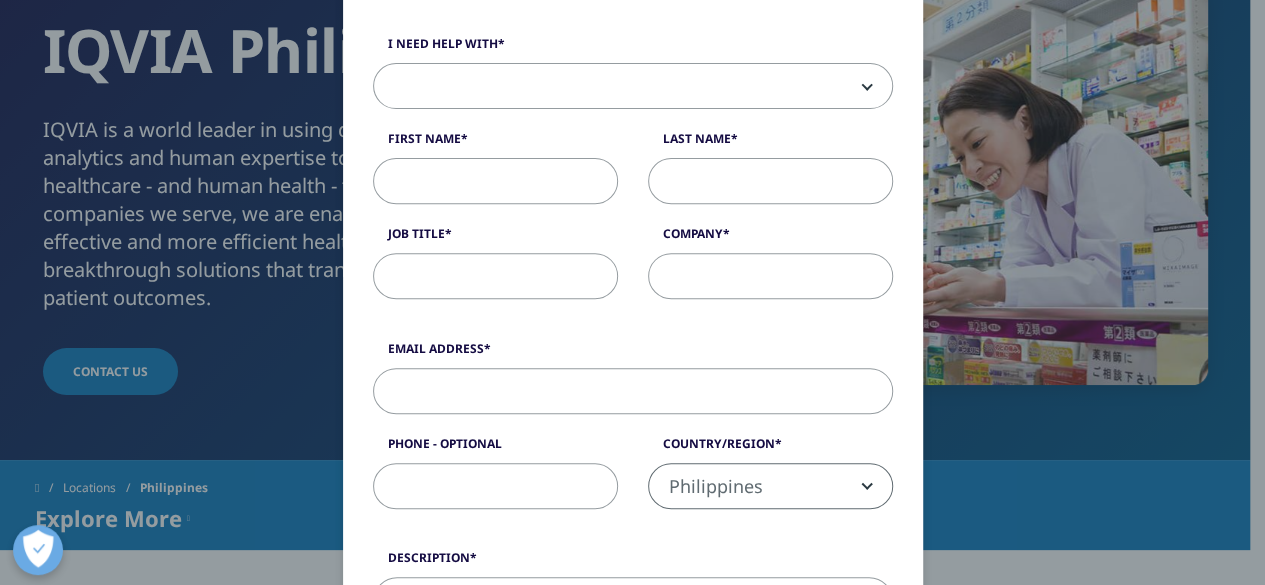 click at bounding box center [633, 87] 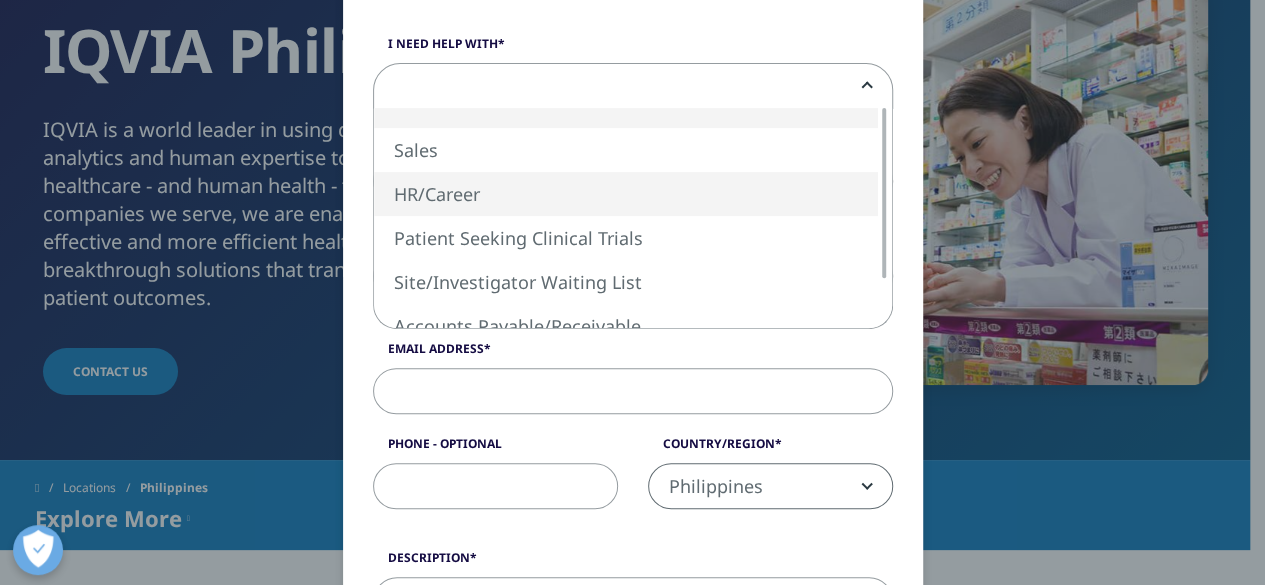select on "HR Career" 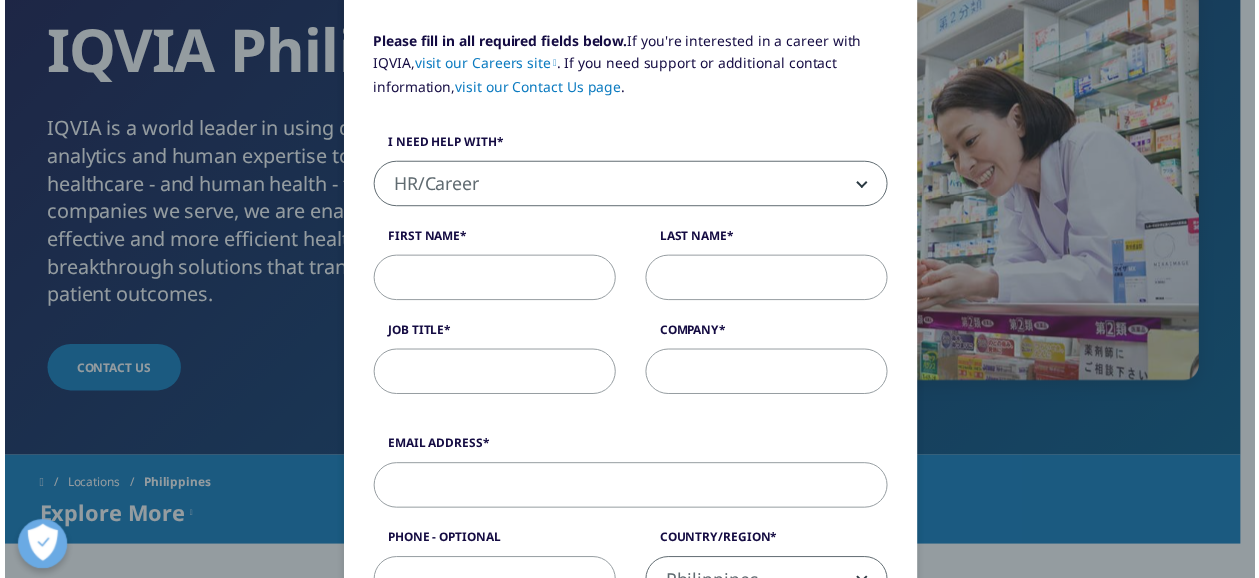 scroll, scrollTop: 300, scrollLeft: 0, axis: vertical 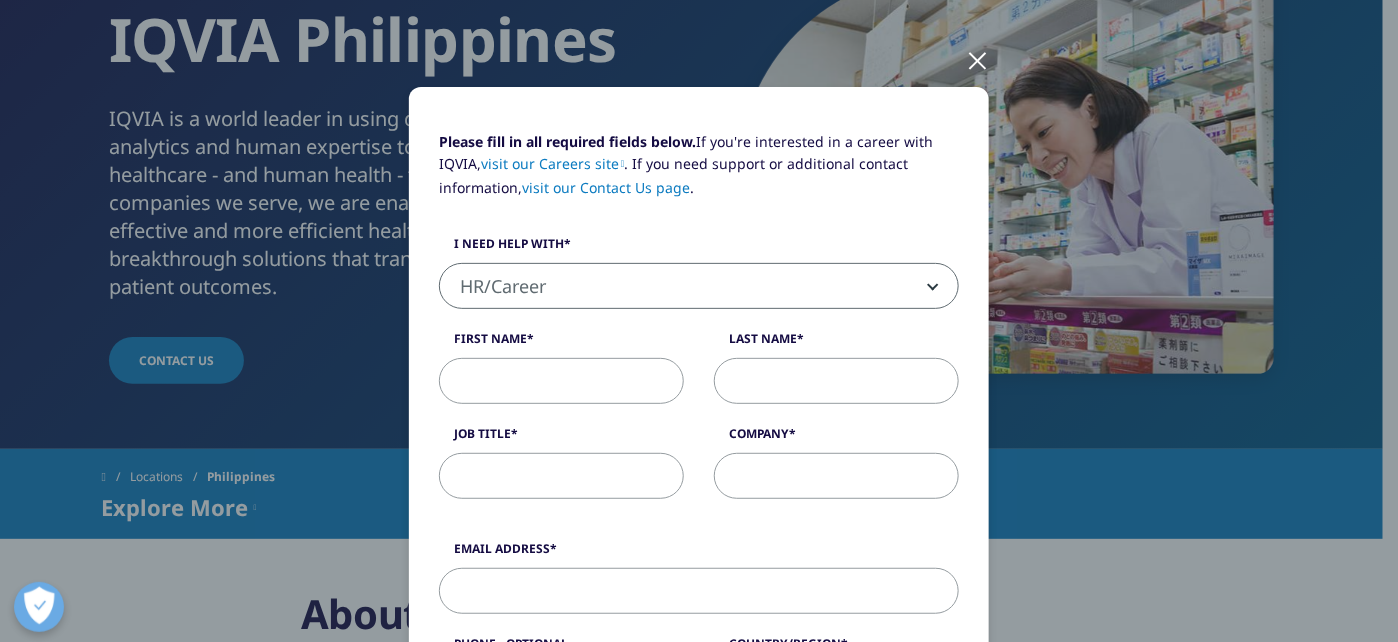 click at bounding box center (977, 59) 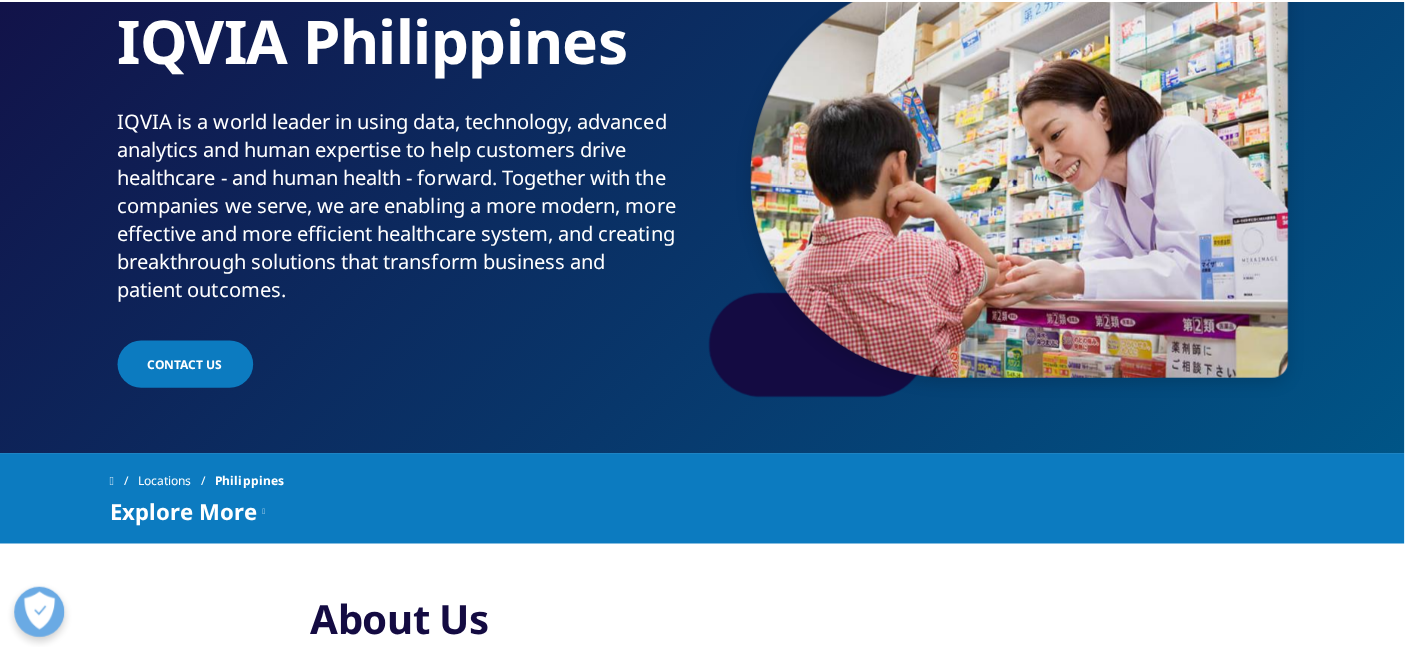 scroll, scrollTop: 0, scrollLeft: 0, axis: both 